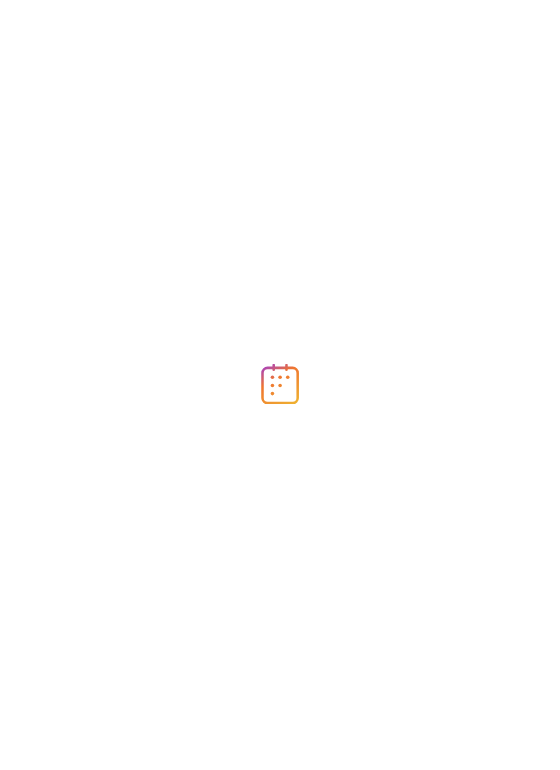 scroll, scrollTop: 0, scrollLeft: 0, axis: both 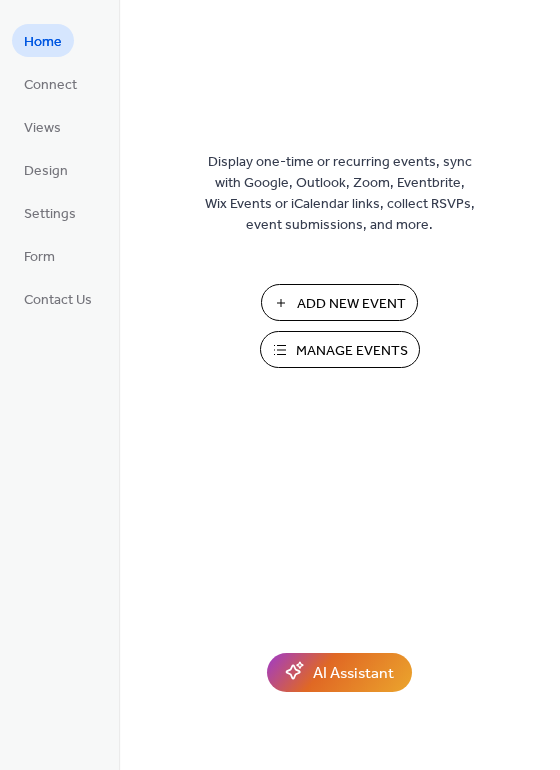 click on "Manage Events" at bounding box center [352, 351] 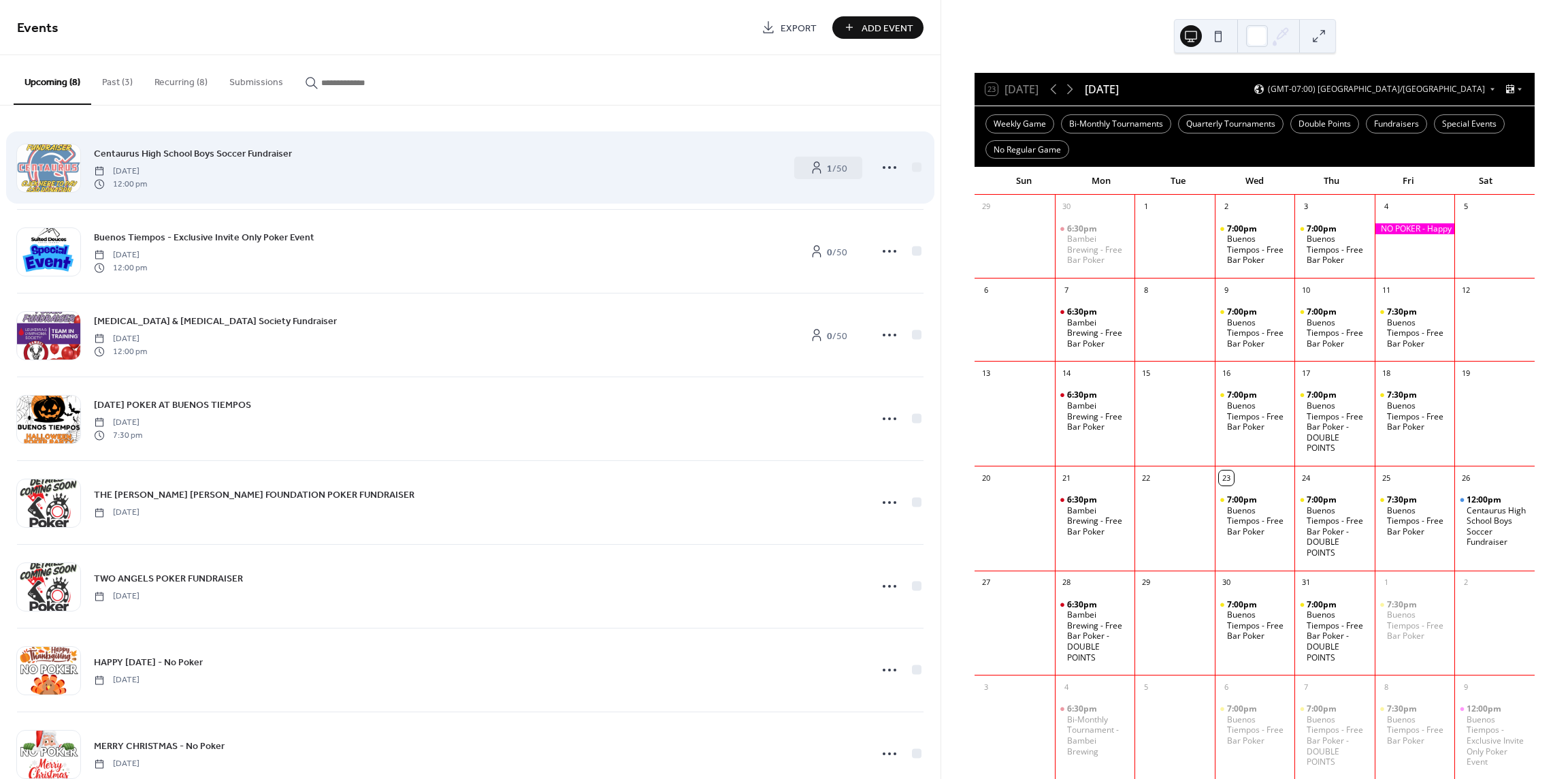 scroll, scrollTop: 0, scrollLeft: 0, axis: both 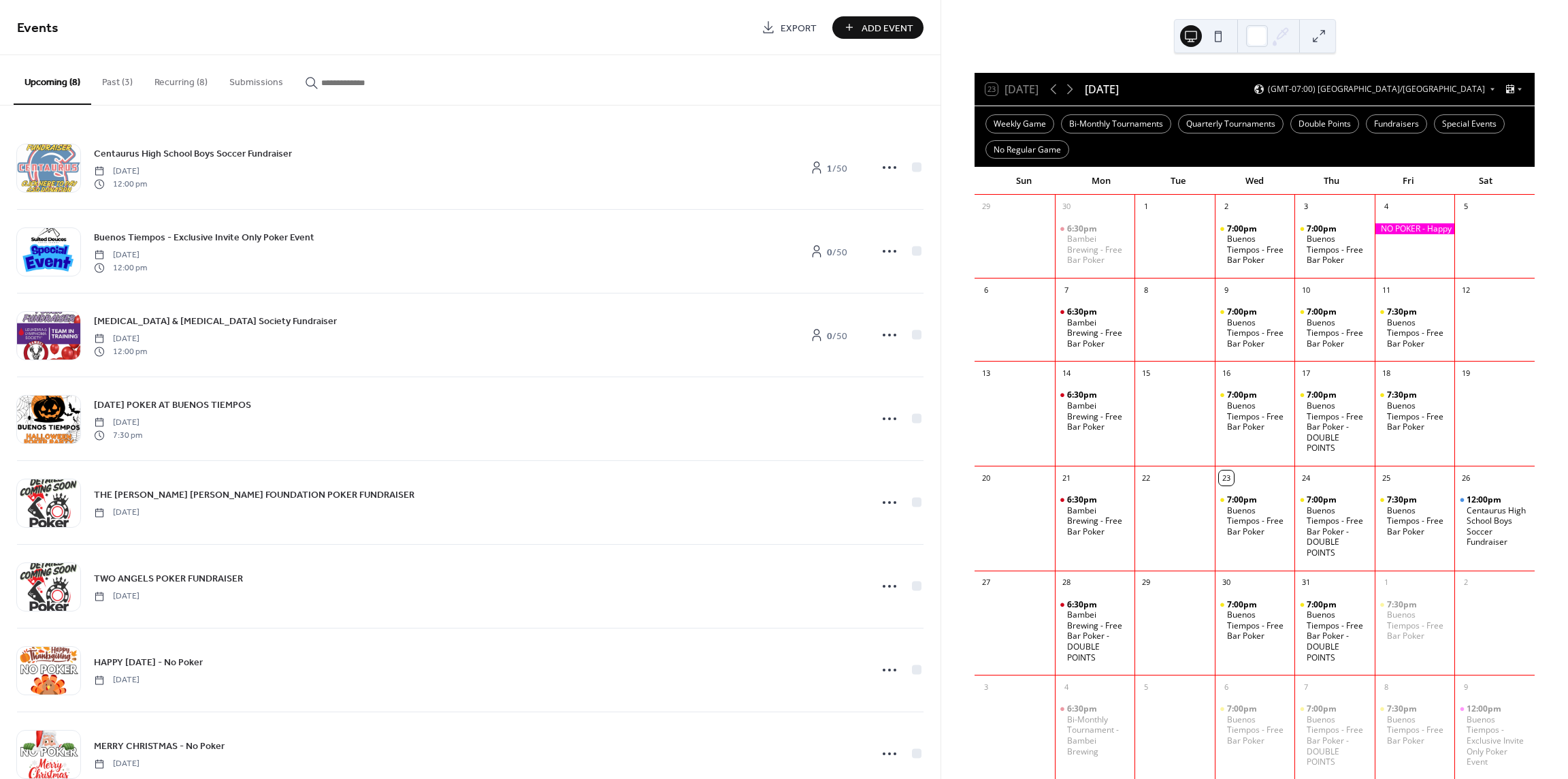 click on "Recurring (8)" at bounding box center (181, 79) 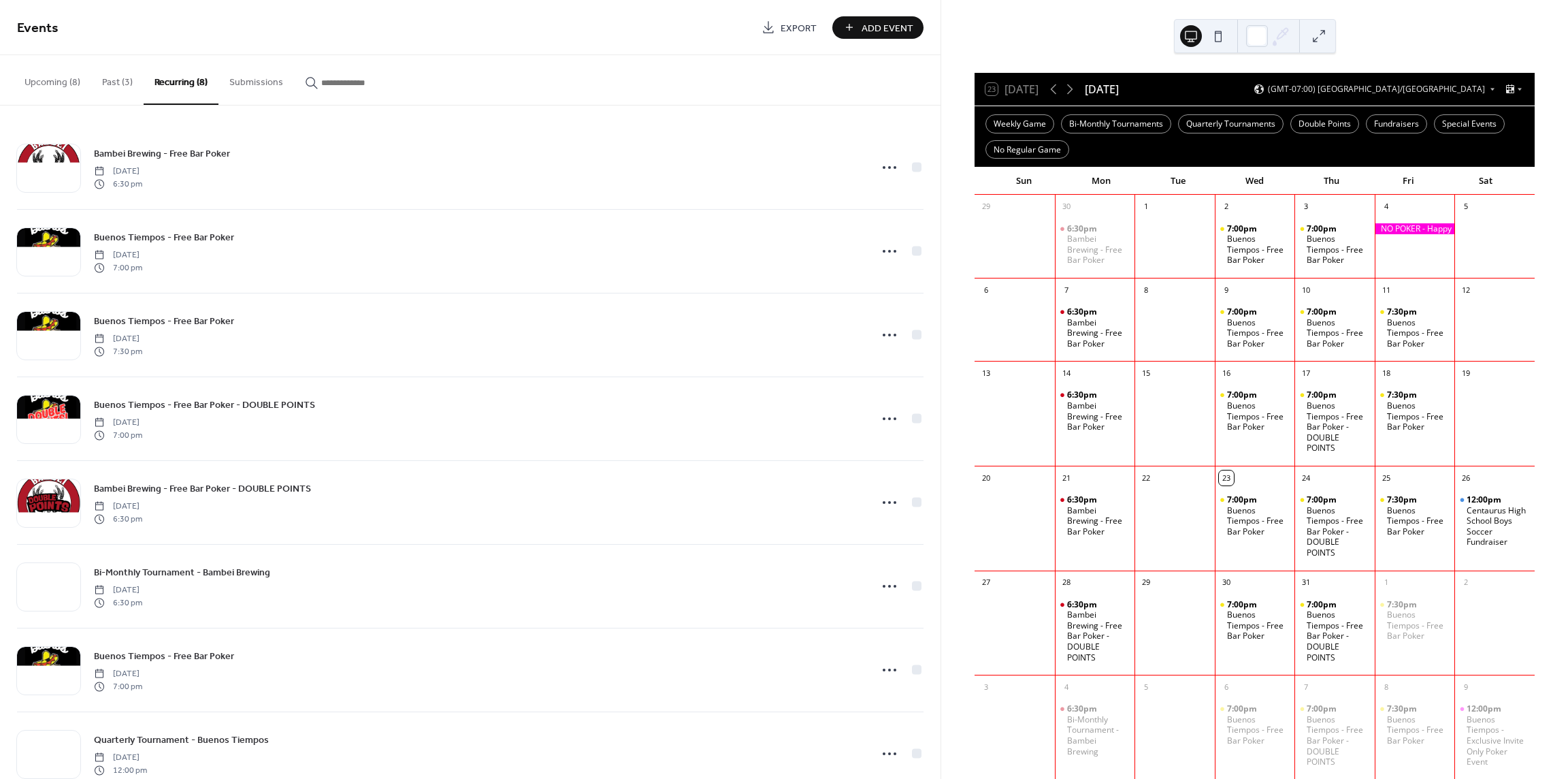 click on "Add Event" at bounding box center [887, 28] 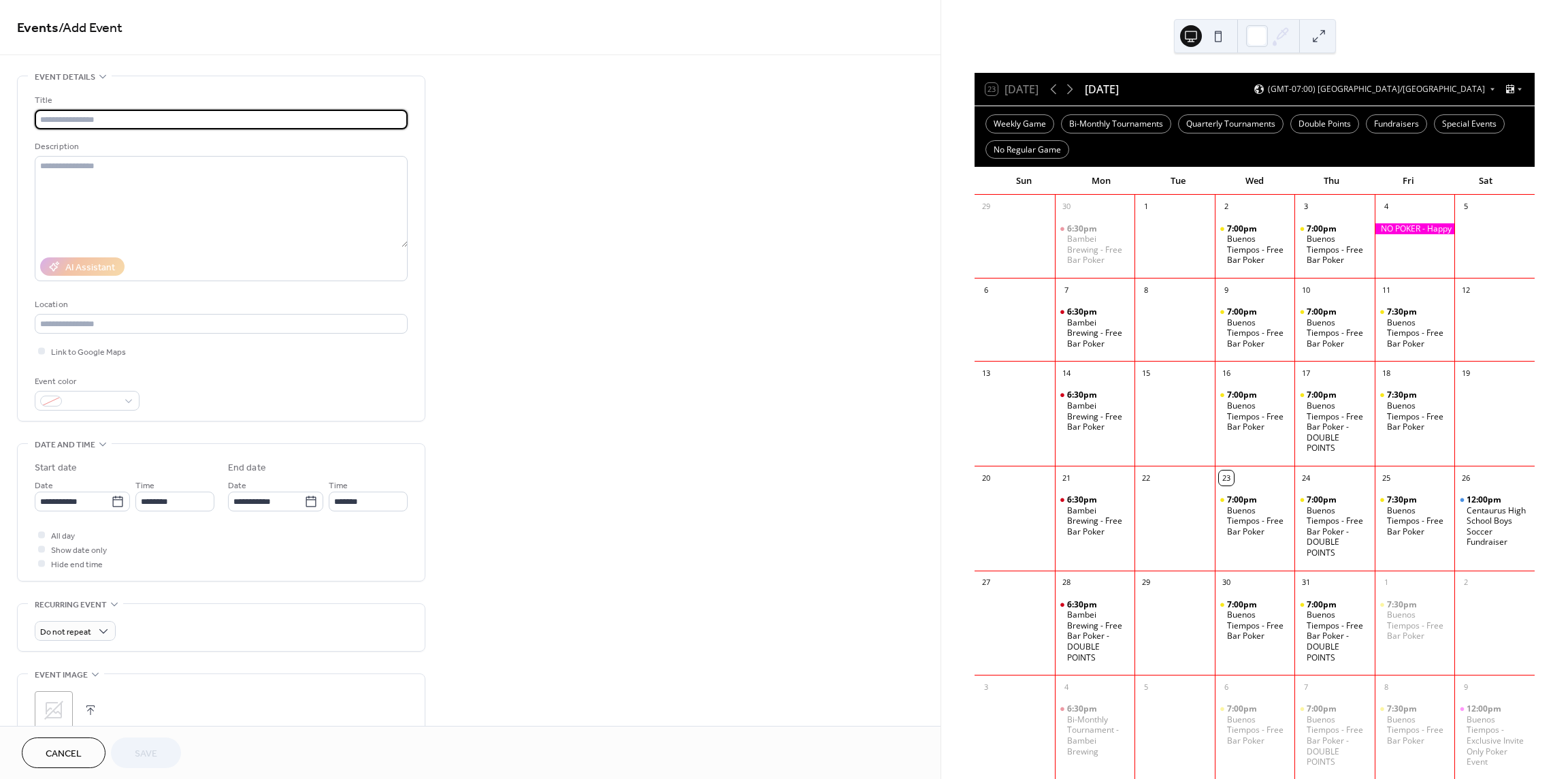 click at bounding box center [221, 119] 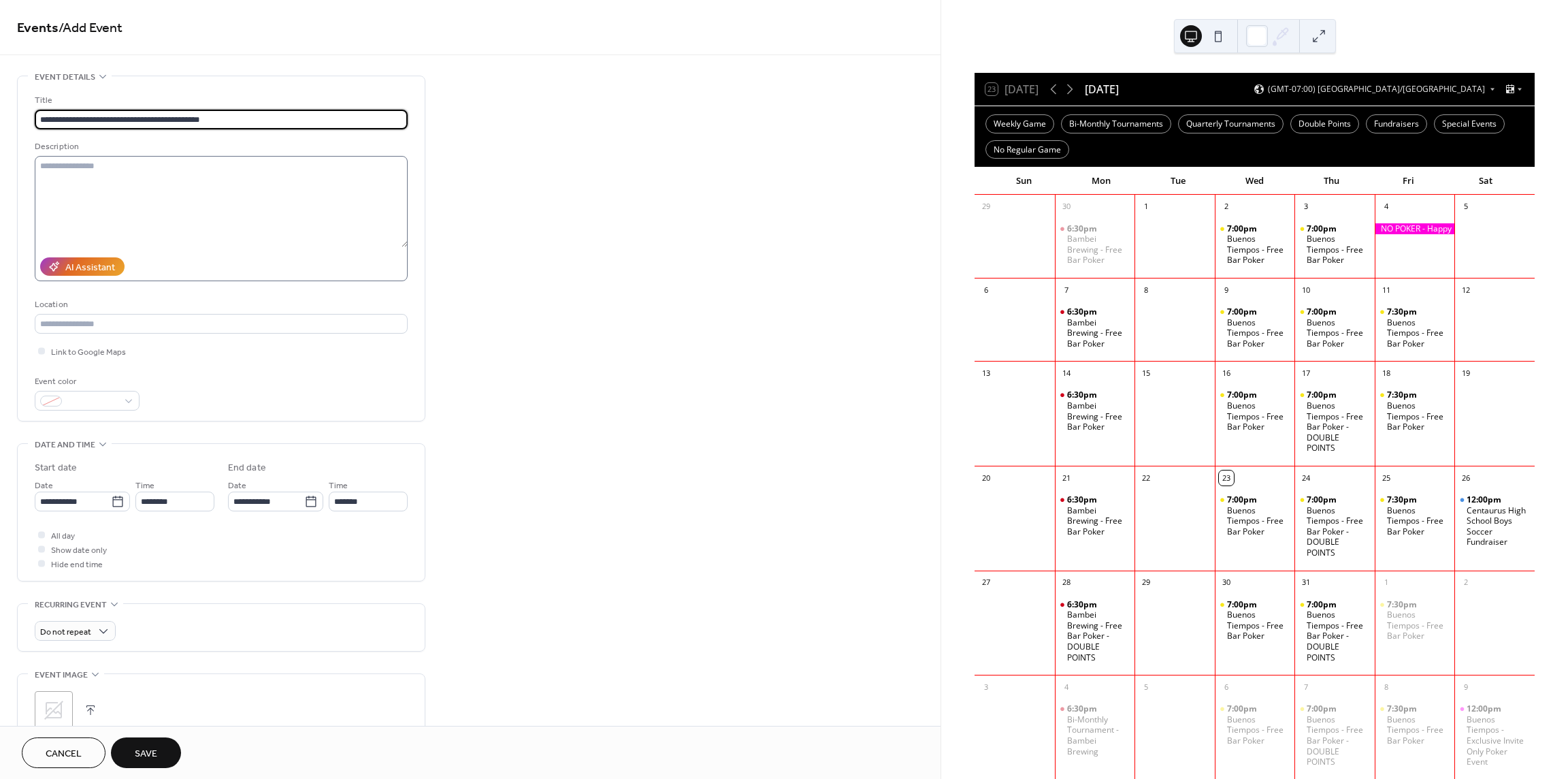 type on "**********" 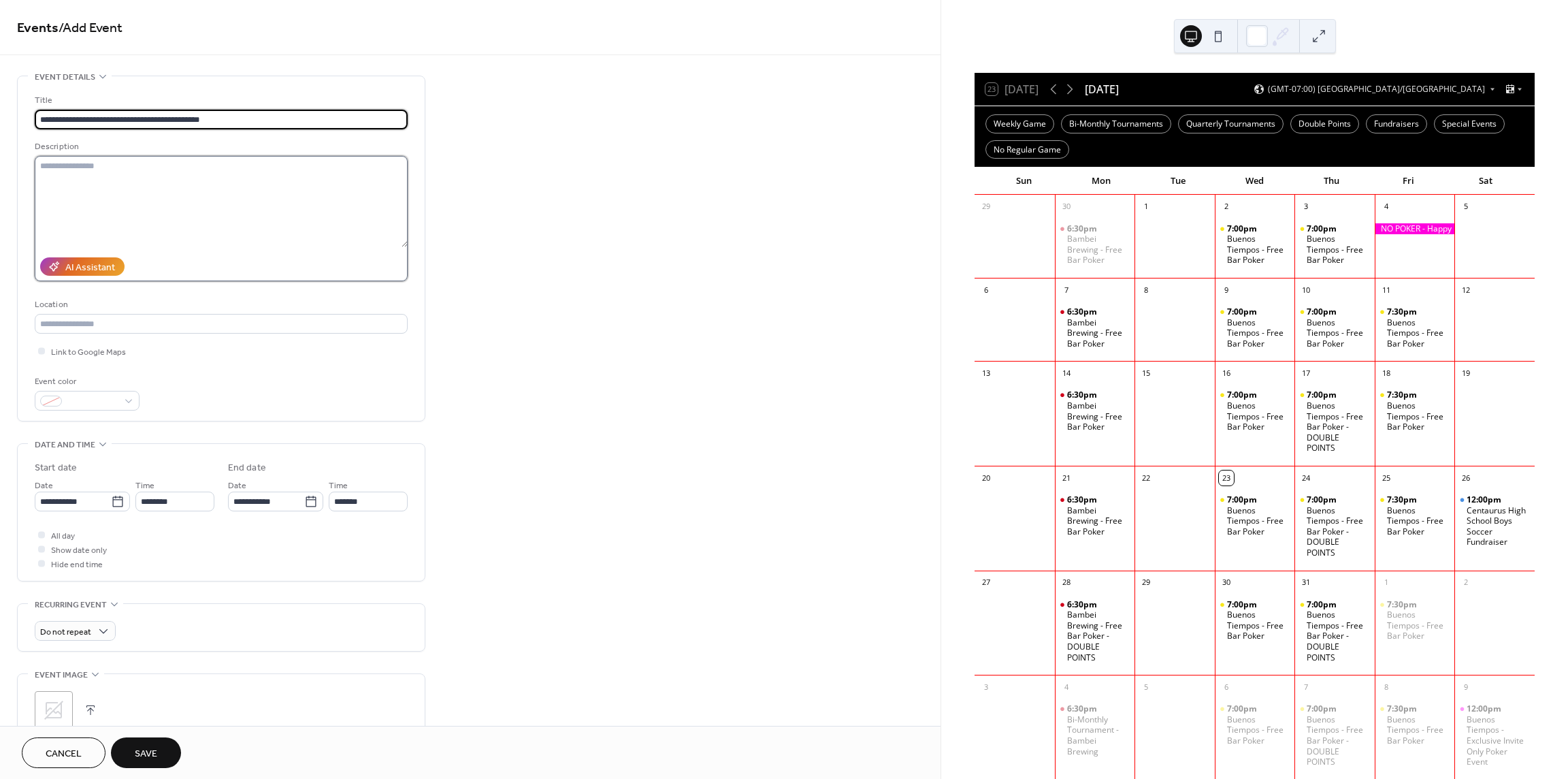 click at bounding box center [221, 202] 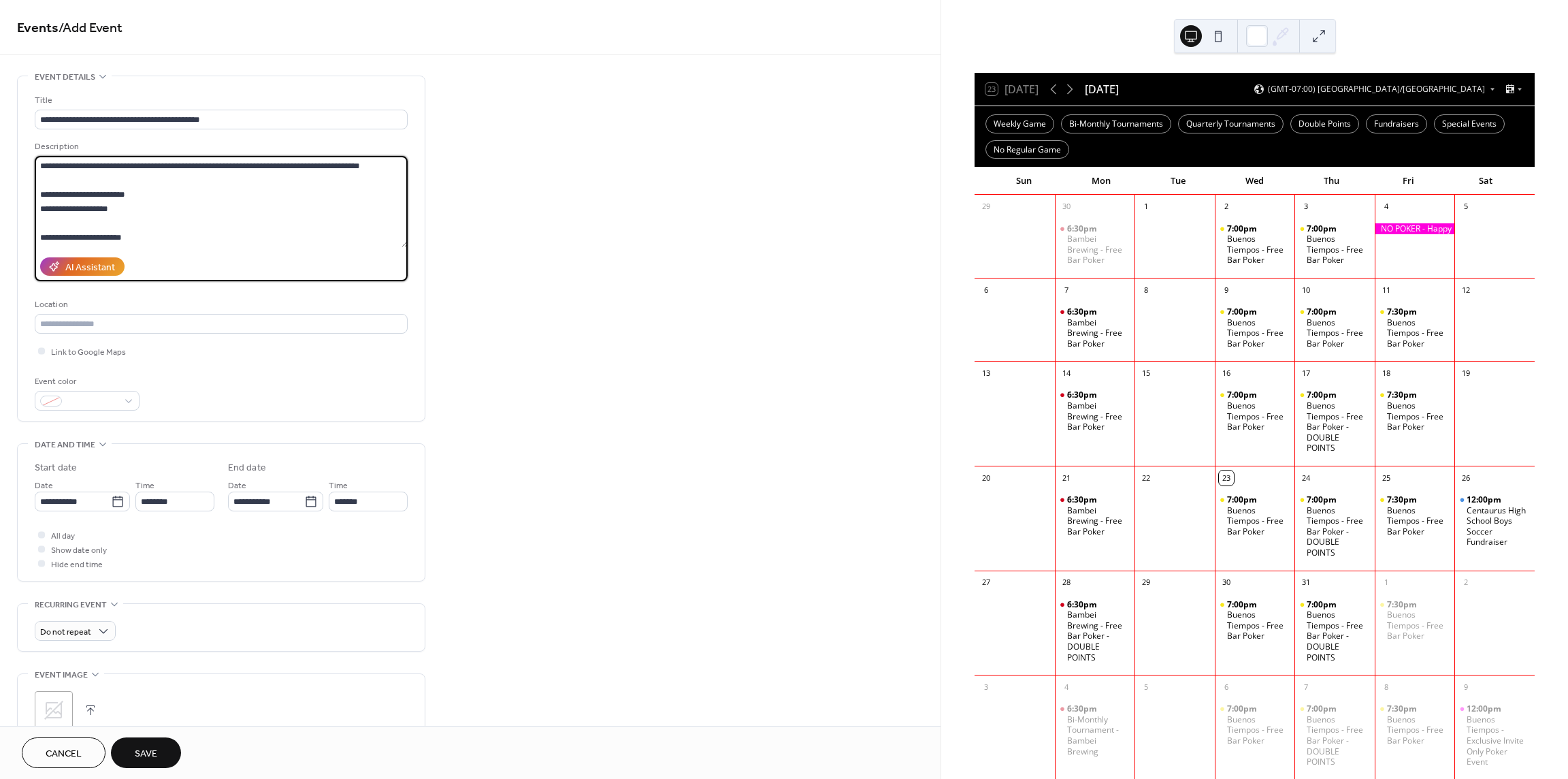 scroll, scrollTop: 12, scrollLeft: 0, axis: vertical 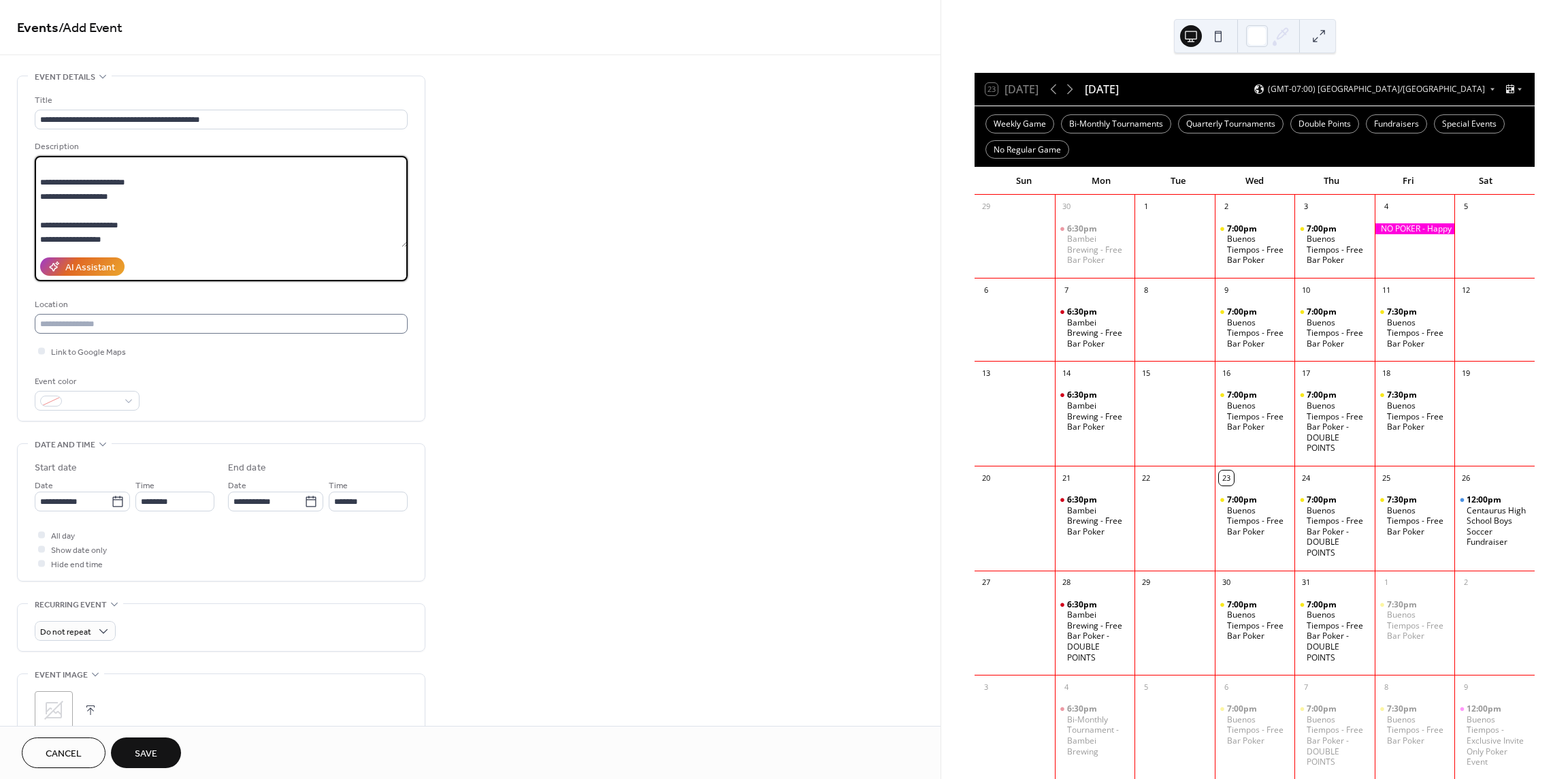 type on "**********" 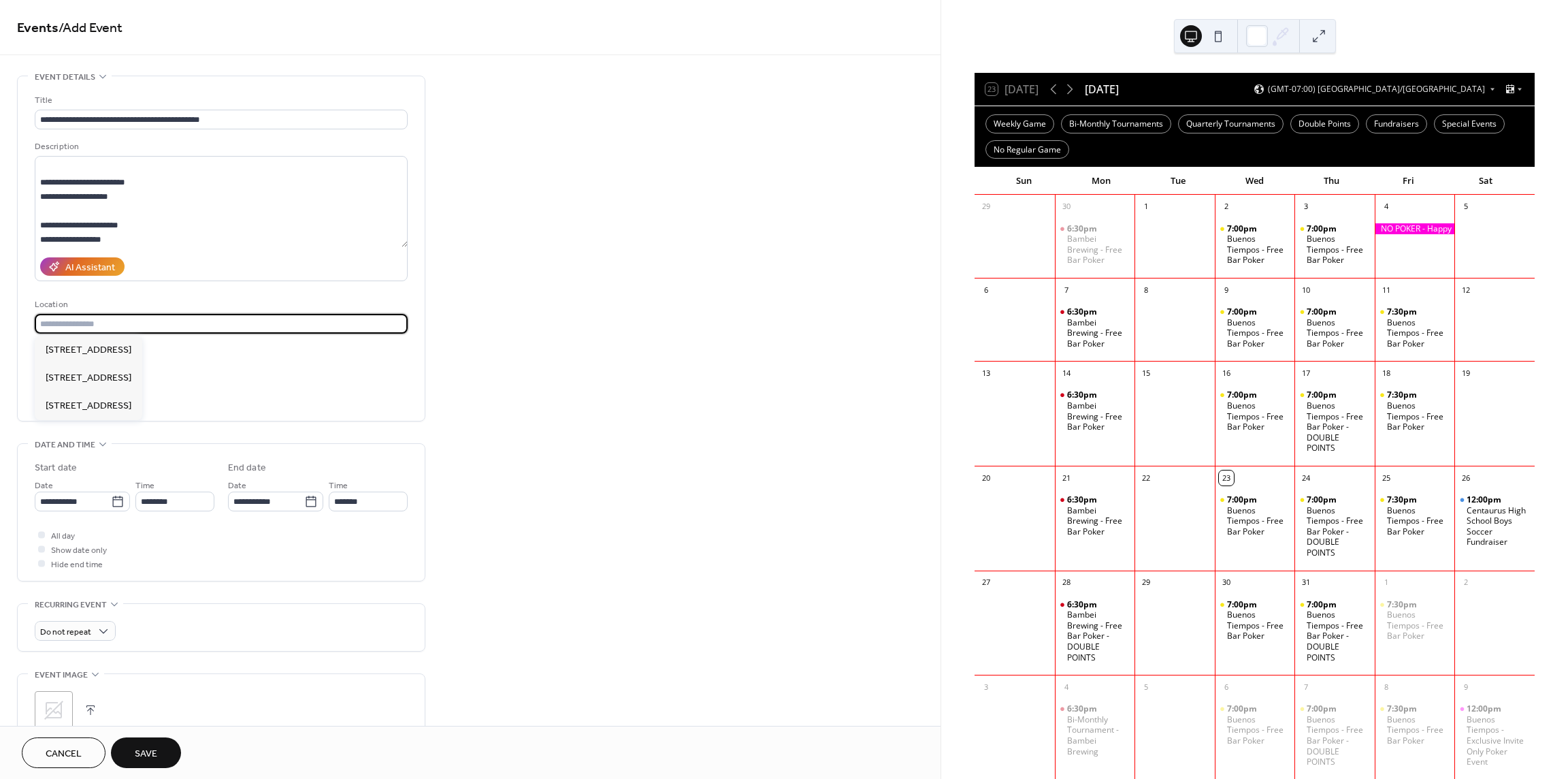 click at bounding box center [221, 323] 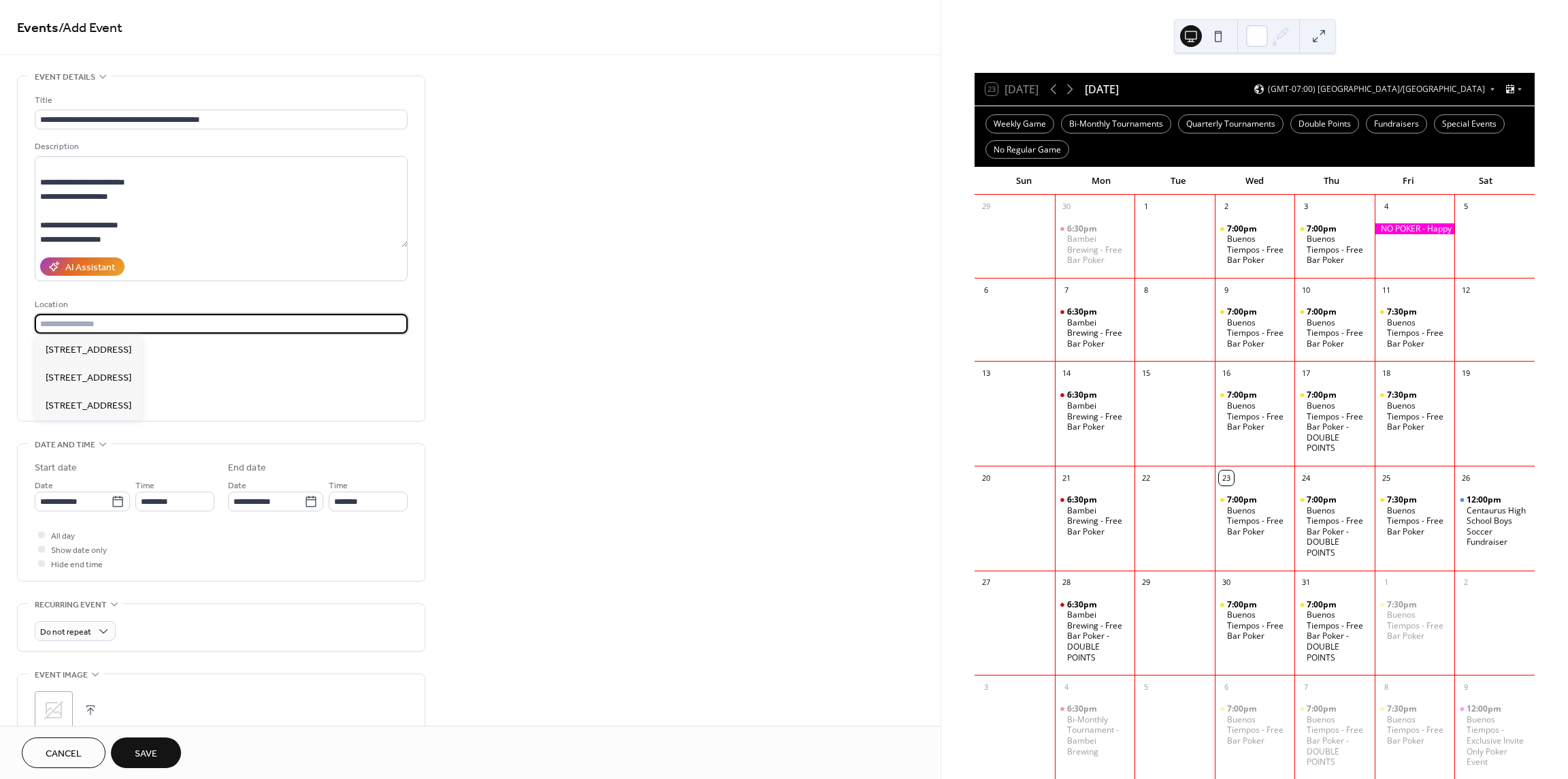 click at bounding box center [221, 323] 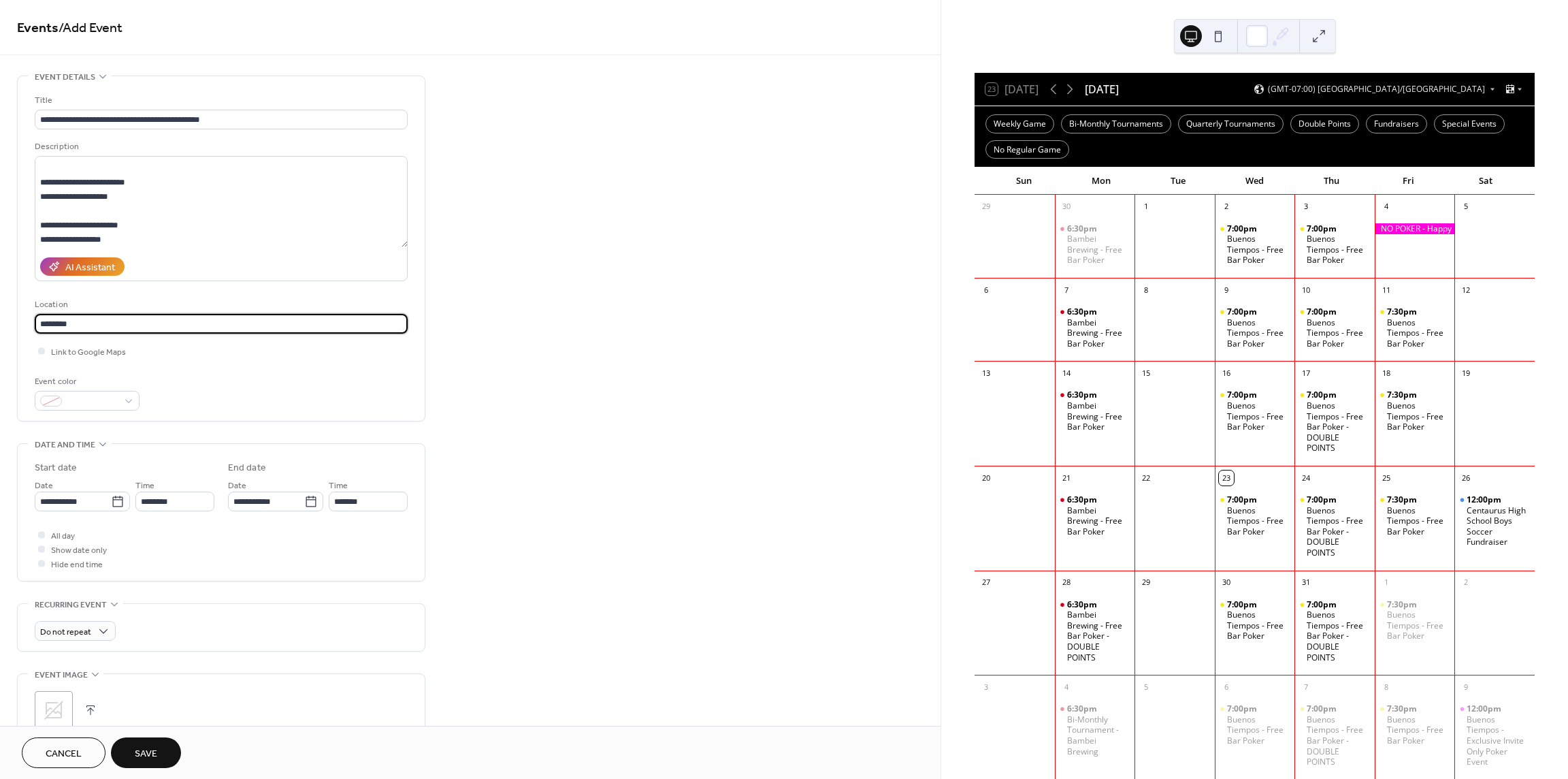 drag, startPoint x: 97, startPoint y: 325, endPoint x: 9, endPoint y: 324, distance: 88.00568 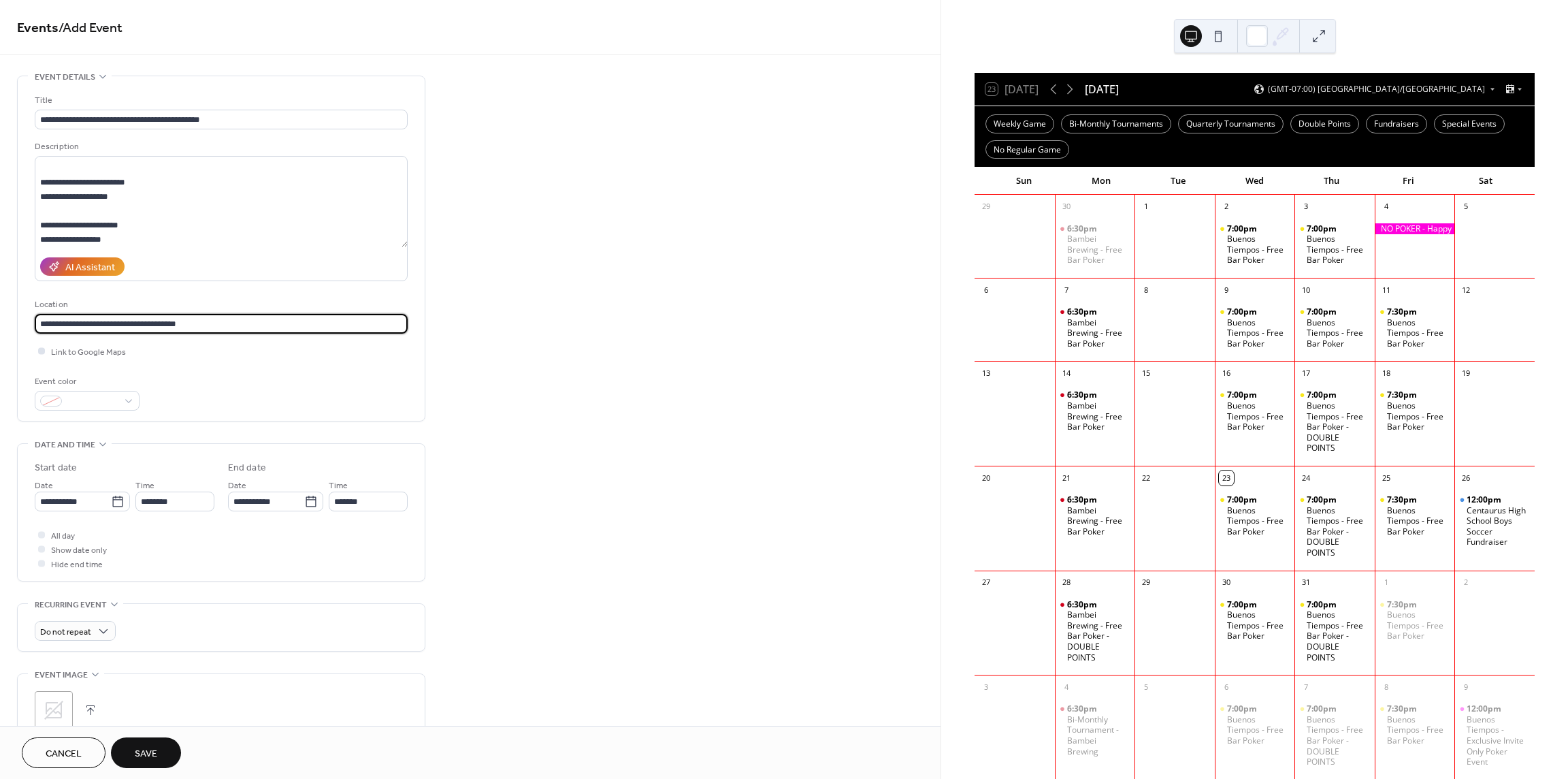 type on "**********" 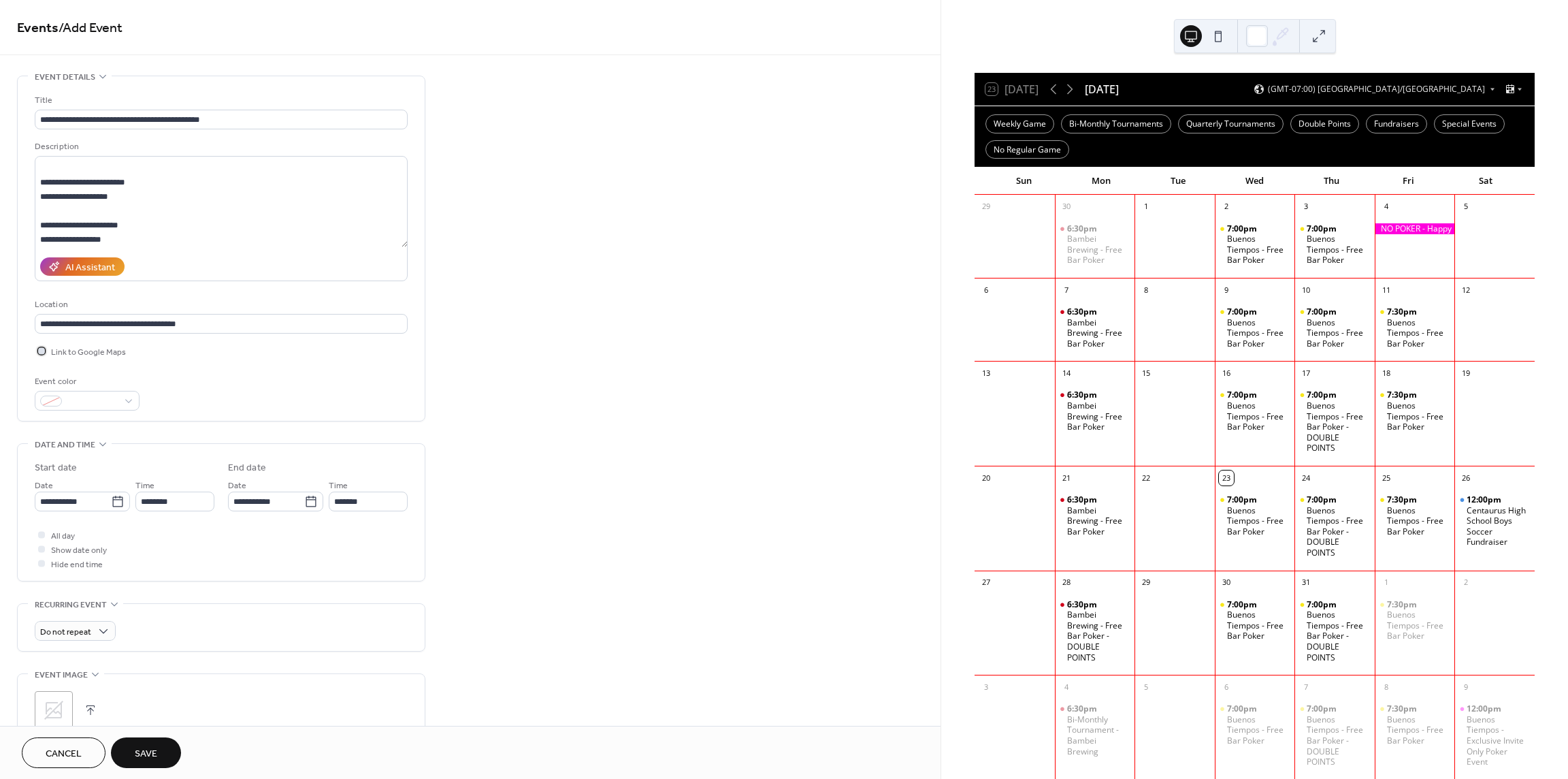 click at bounding box center (42, 351) 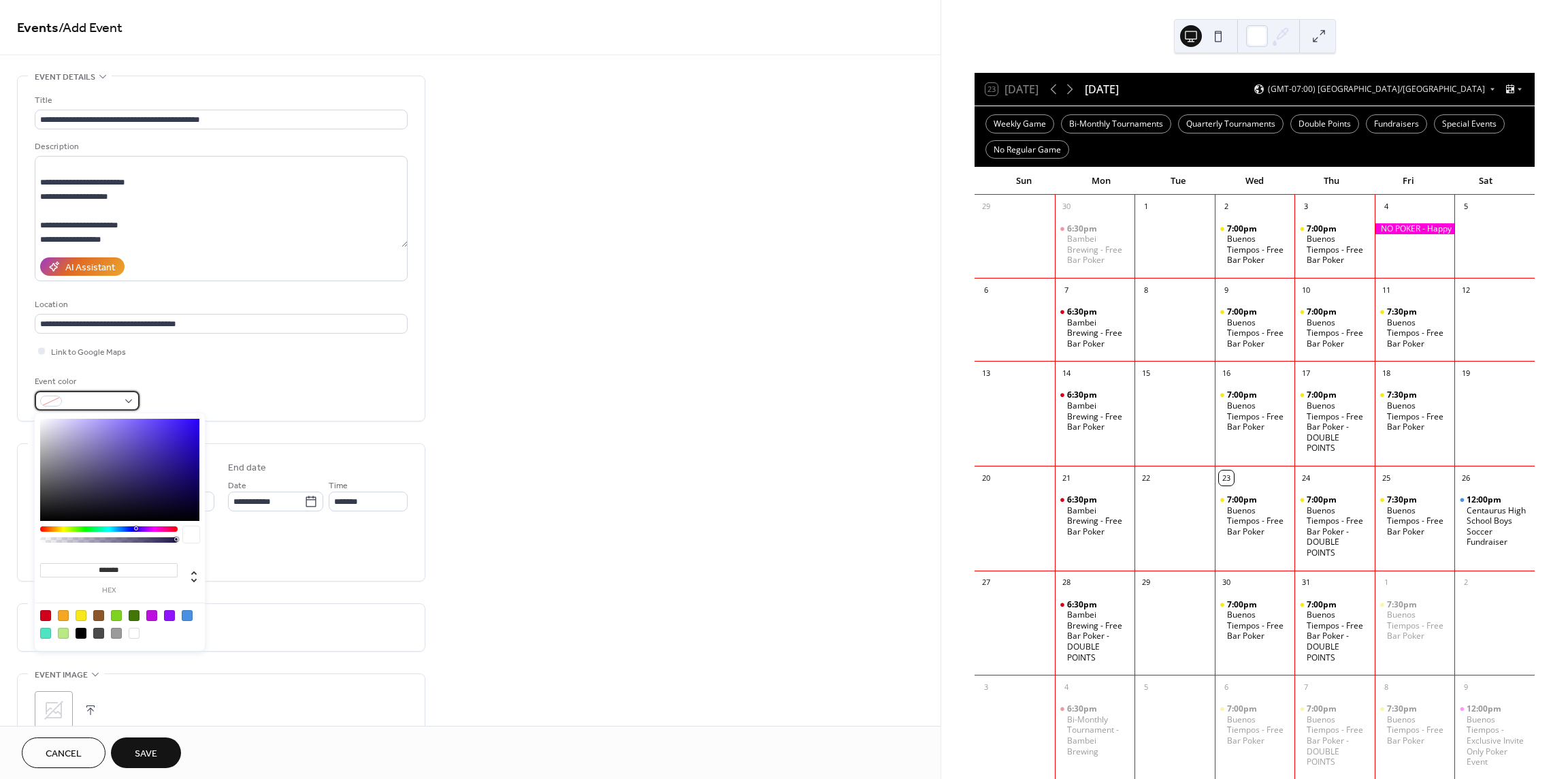 click at bounding box center [93, 402] 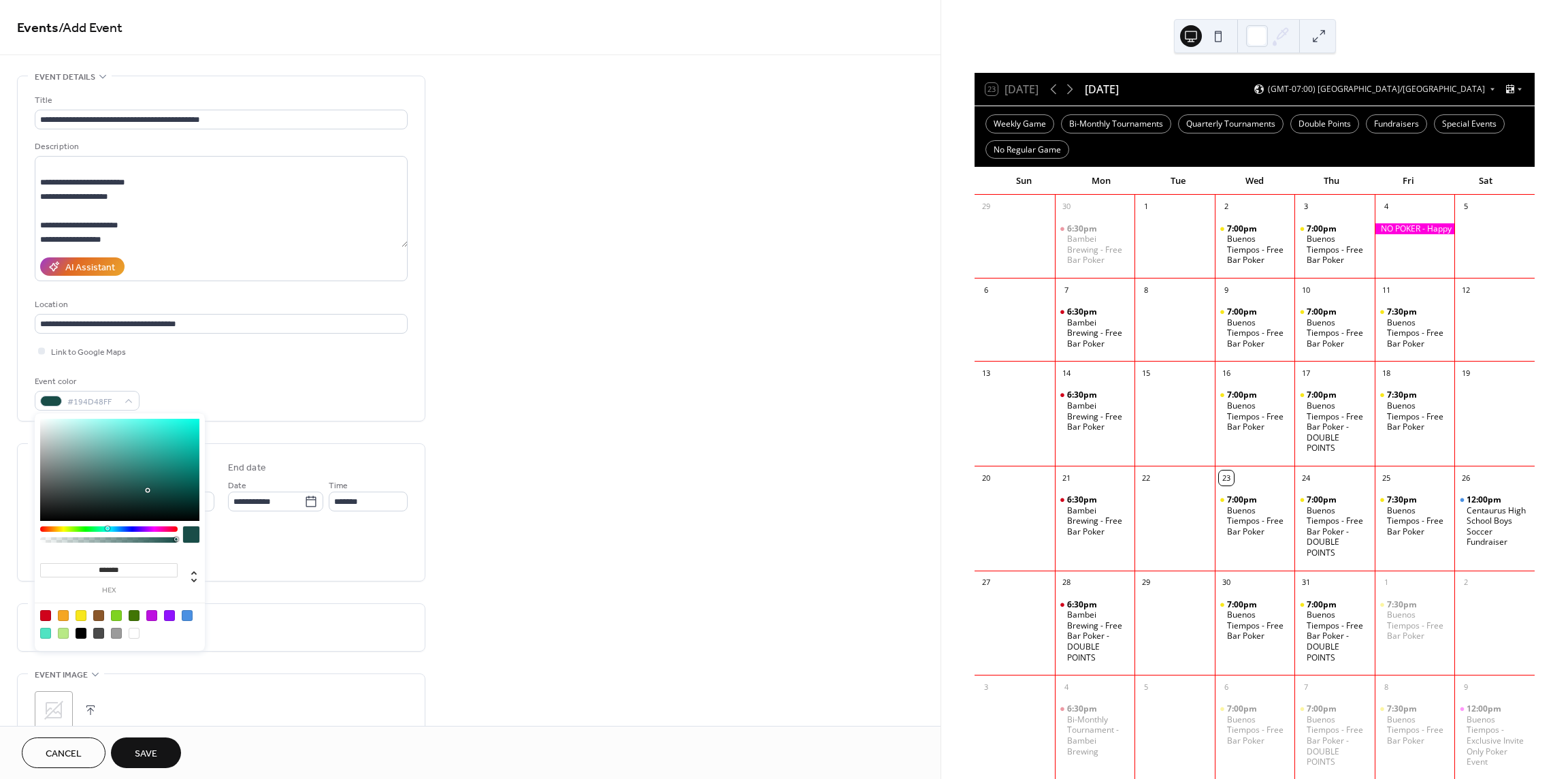drag, startPoint x: 136, startPoint y: 527, endPoint x: 105, endPoint y: 530, distance: 31.144823 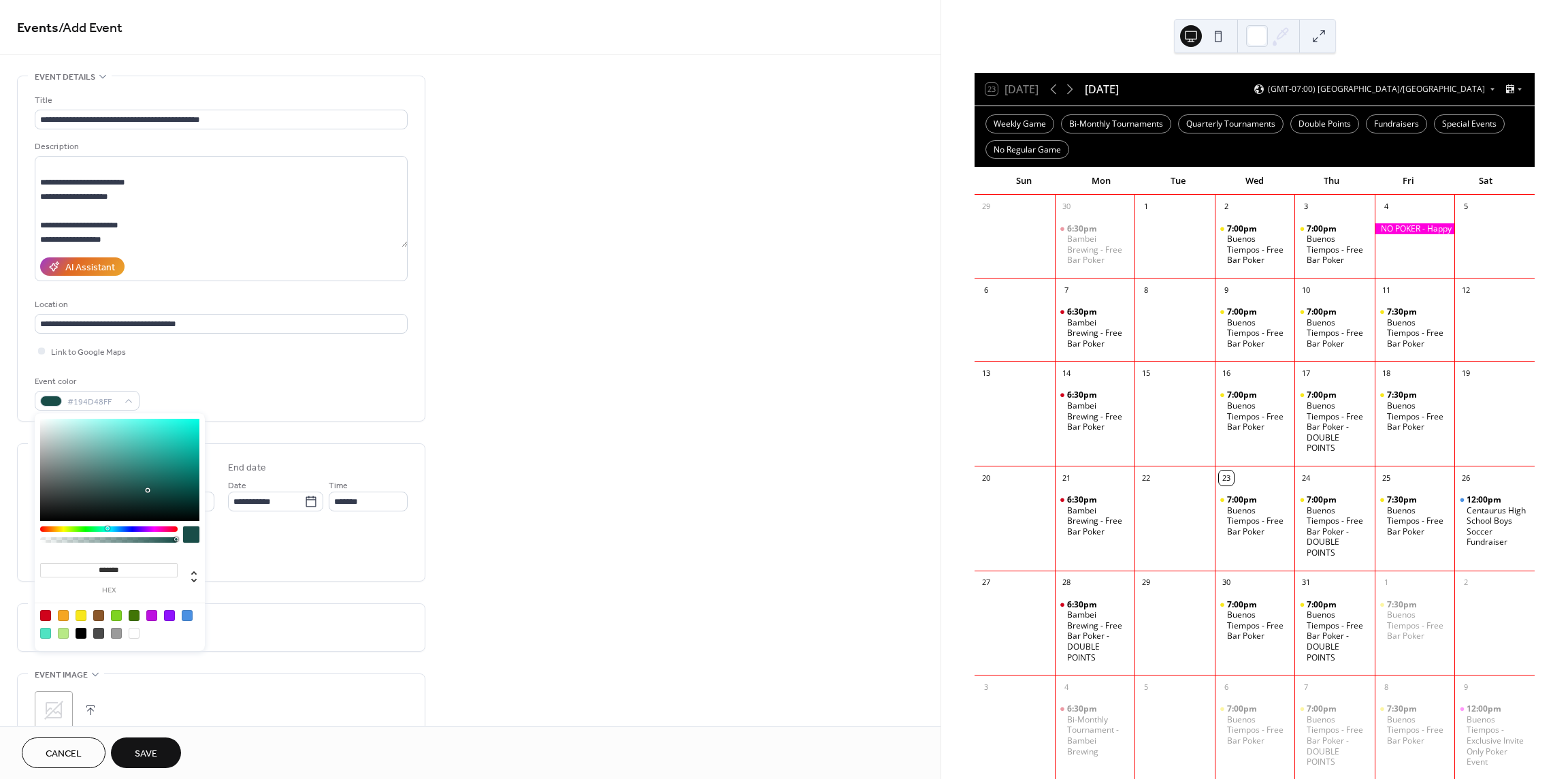 click at bounding box center (109, 529) 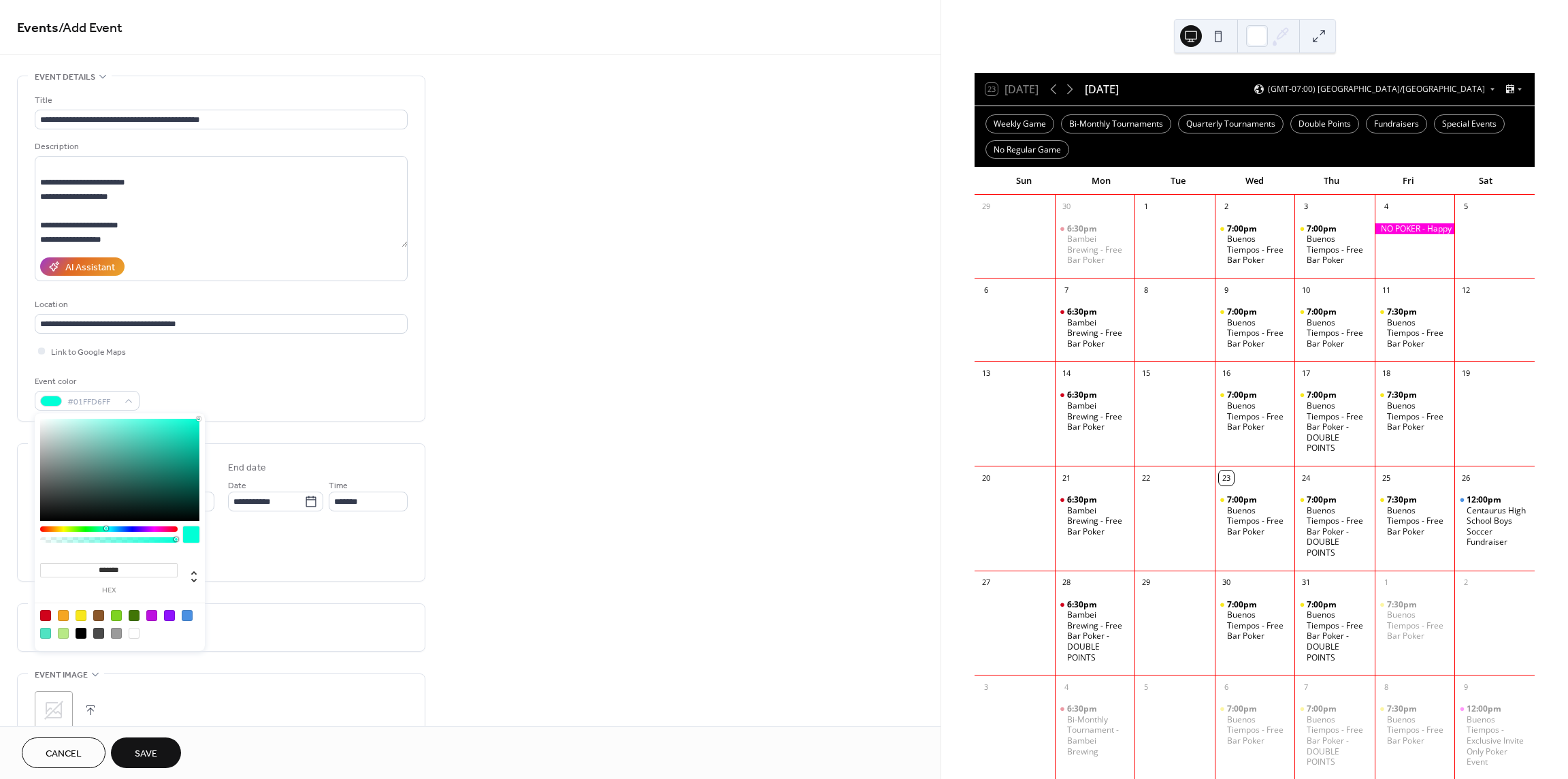 type on "*******" 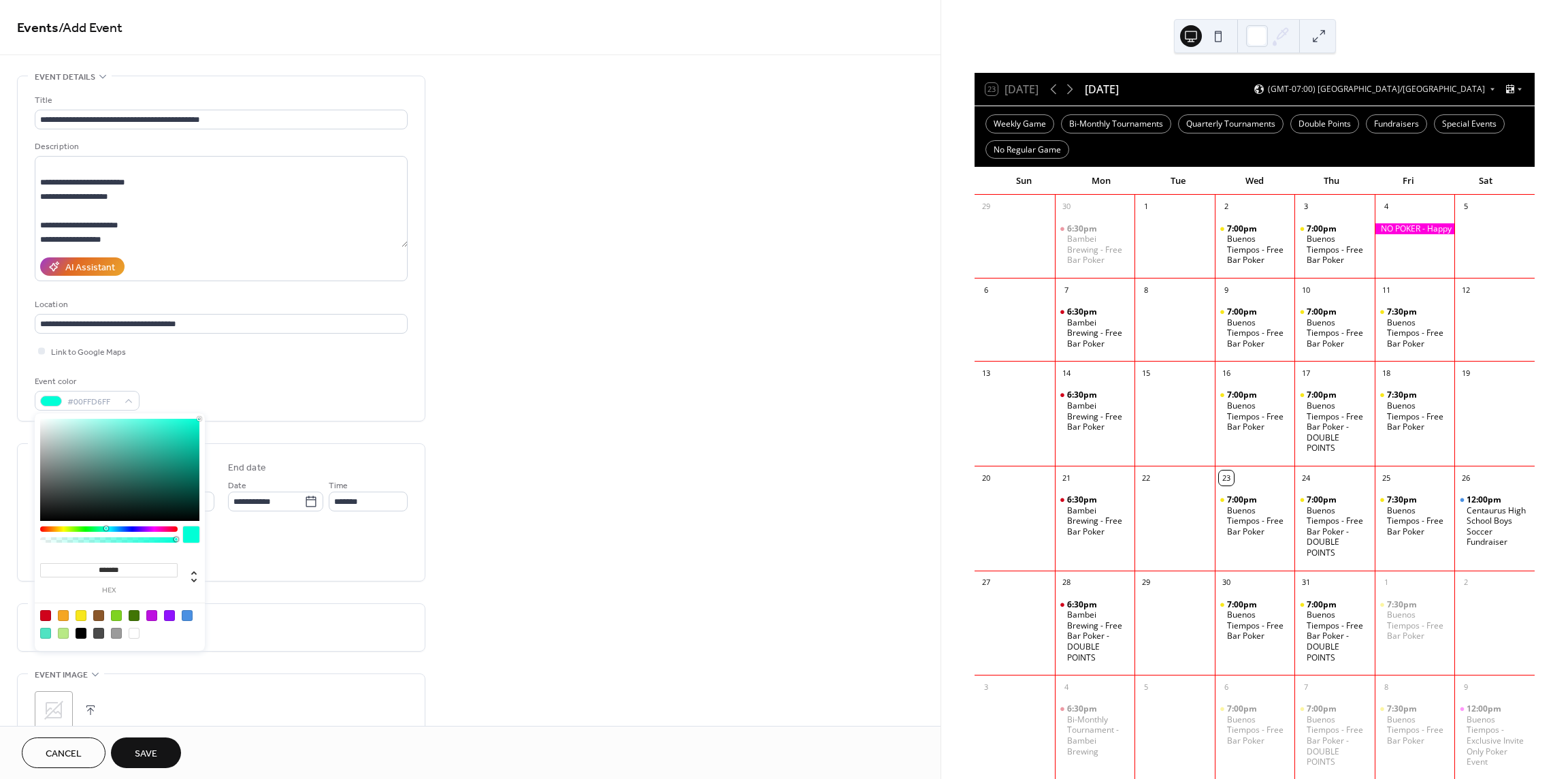 drag, startPoint x: 148, startPoint y: 490, endPoint x: 205, endPoint y: 407, distance: 100.68764 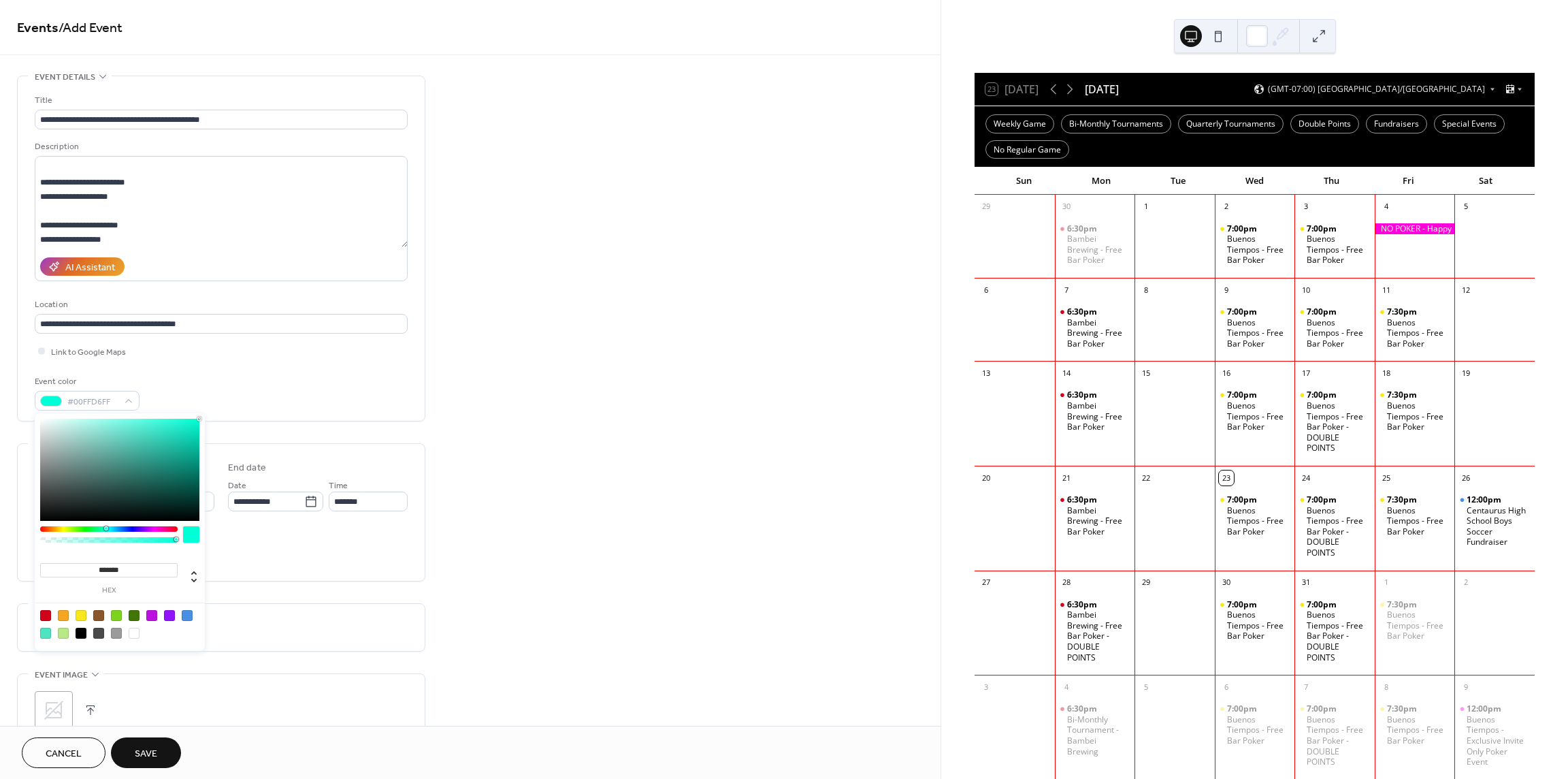 click on "**********" at bounding box center [784, 390] 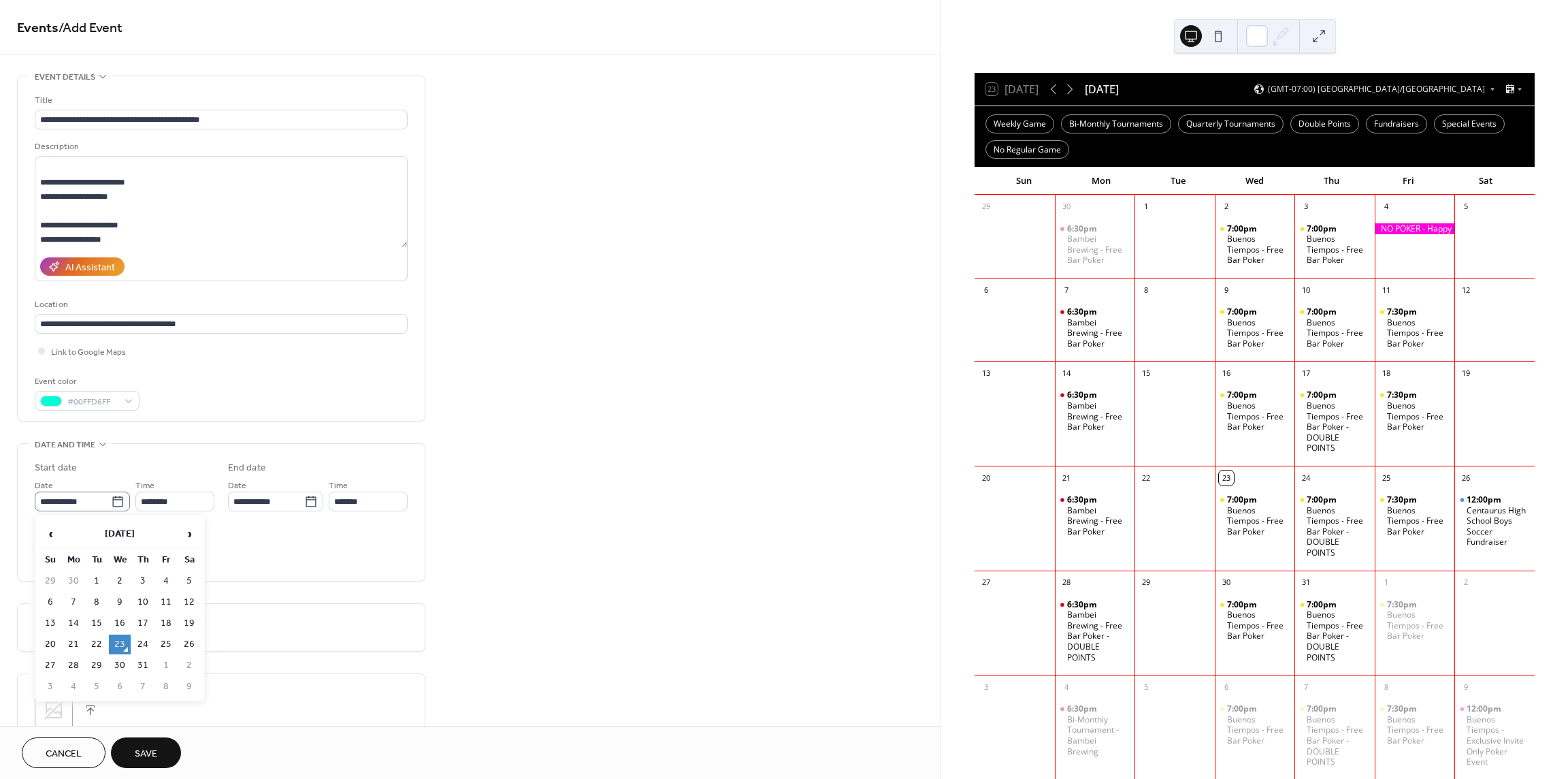 click 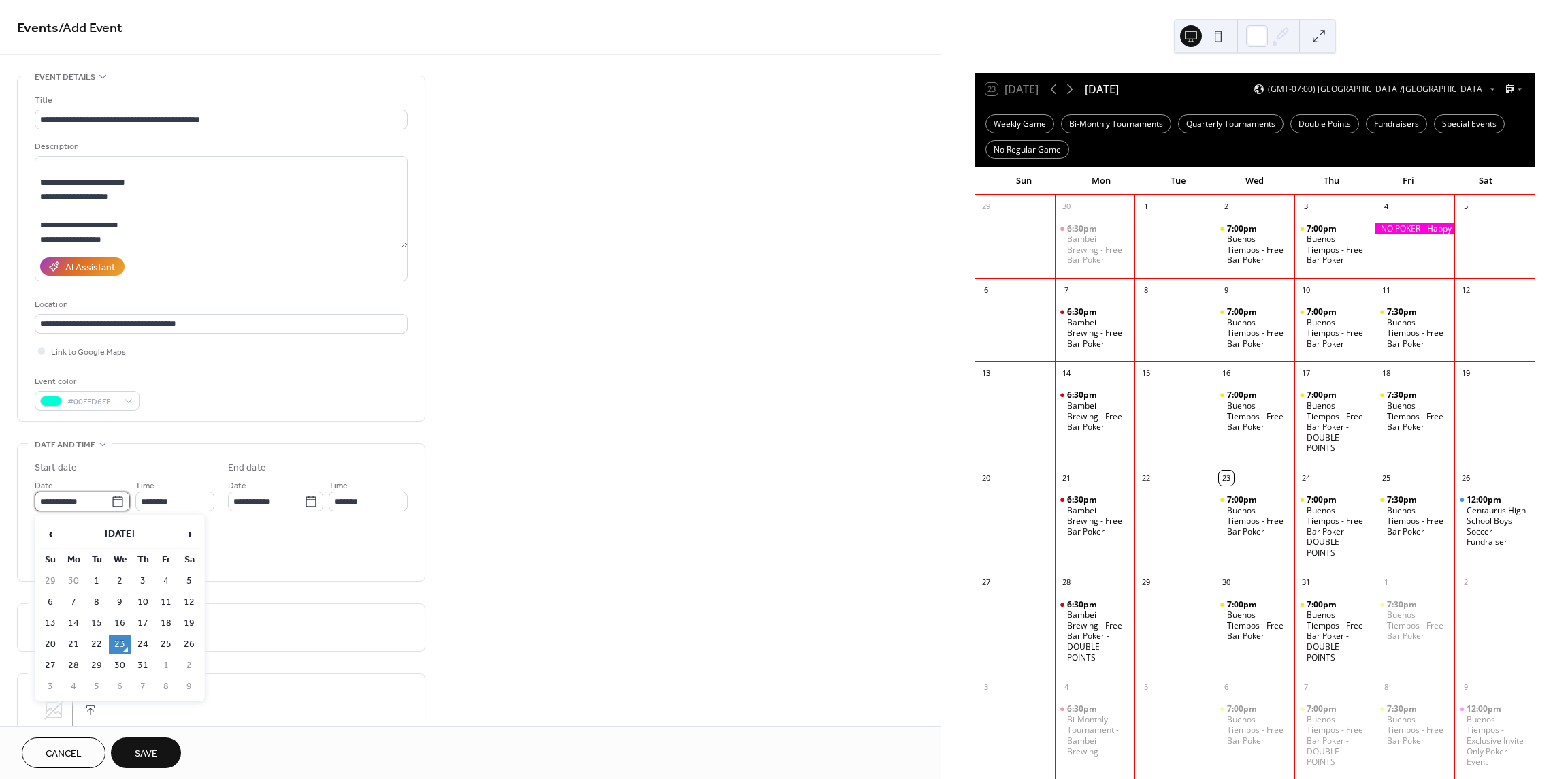 click on "**********" at bounding box center [73, 501] 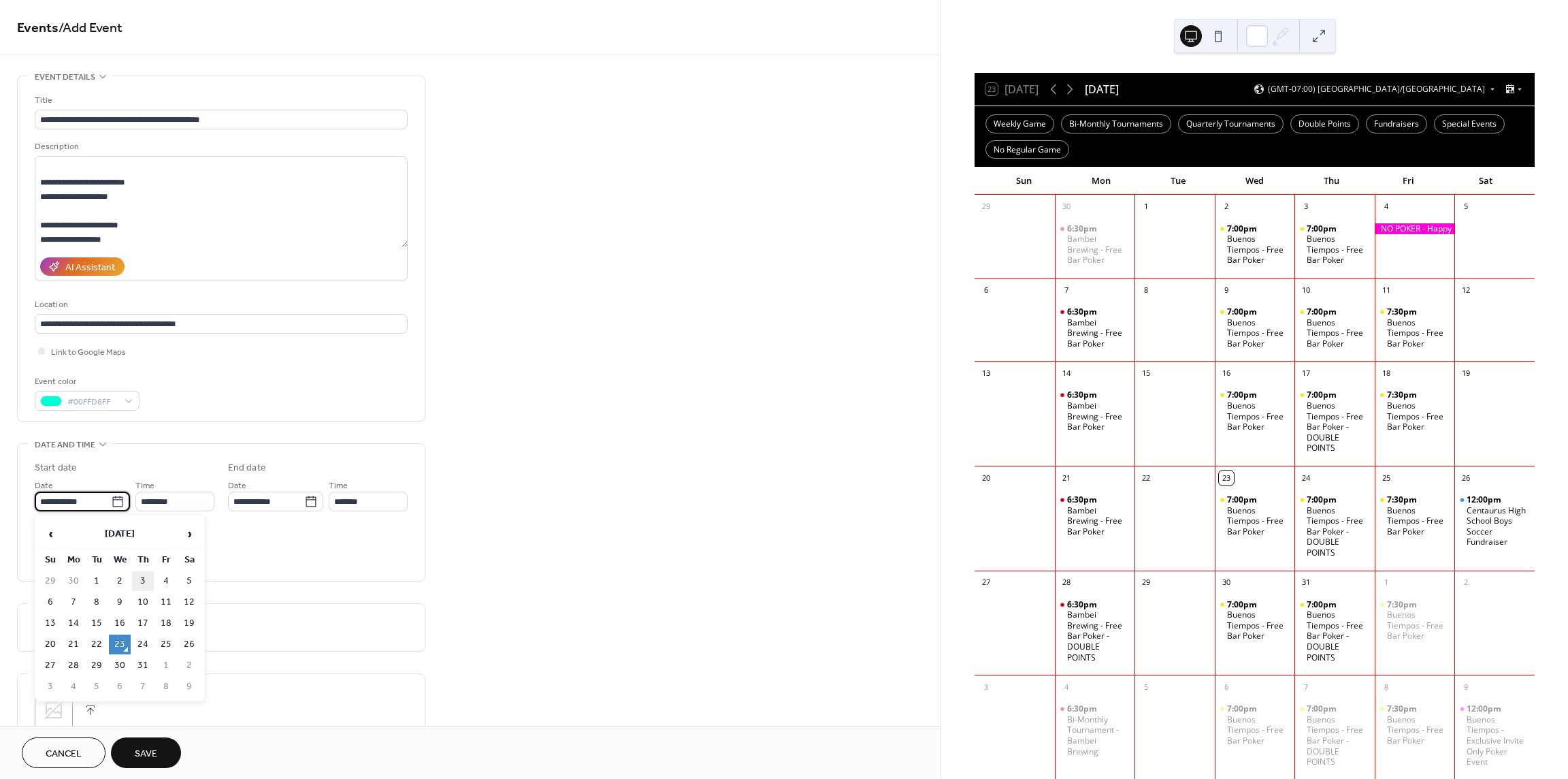 click on "3" at bounding box center (143, 581) 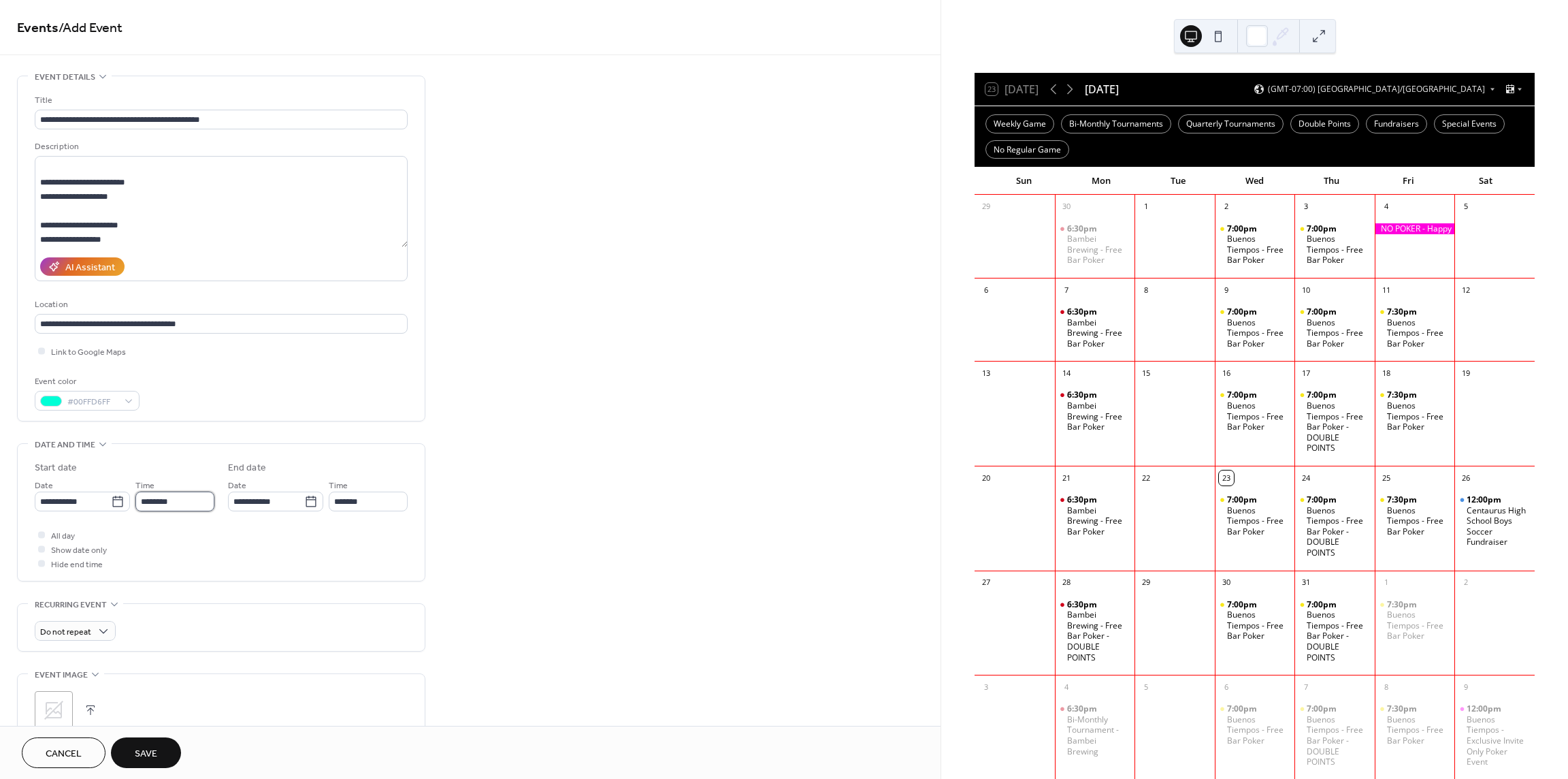 click on "********" at bounding box center [175, 501] 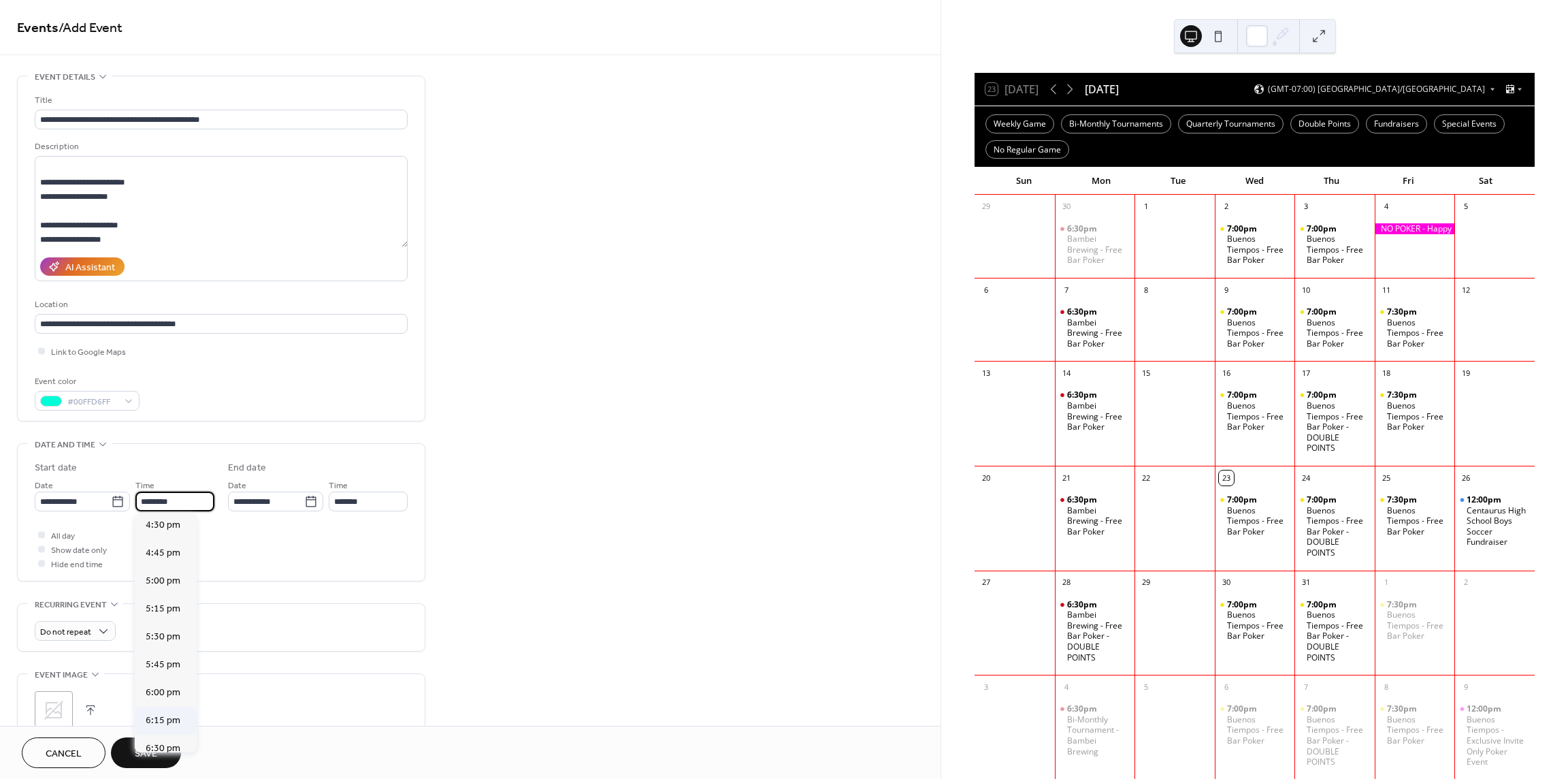 scroll, scrollTop: 1970, scrollLeft: 0, axis: vertical 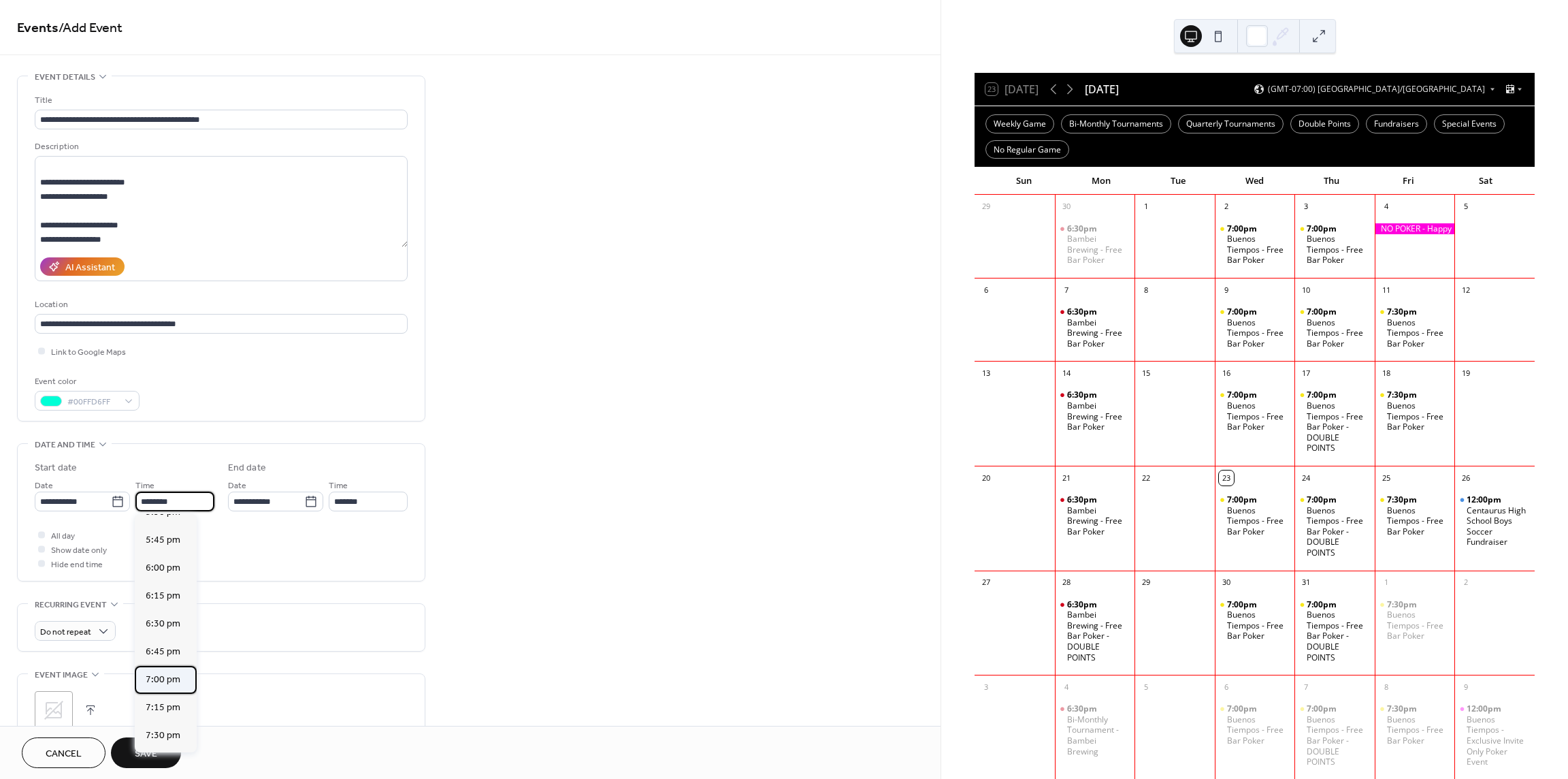 click on "7:00 pm" at bounding box center (163, 680) 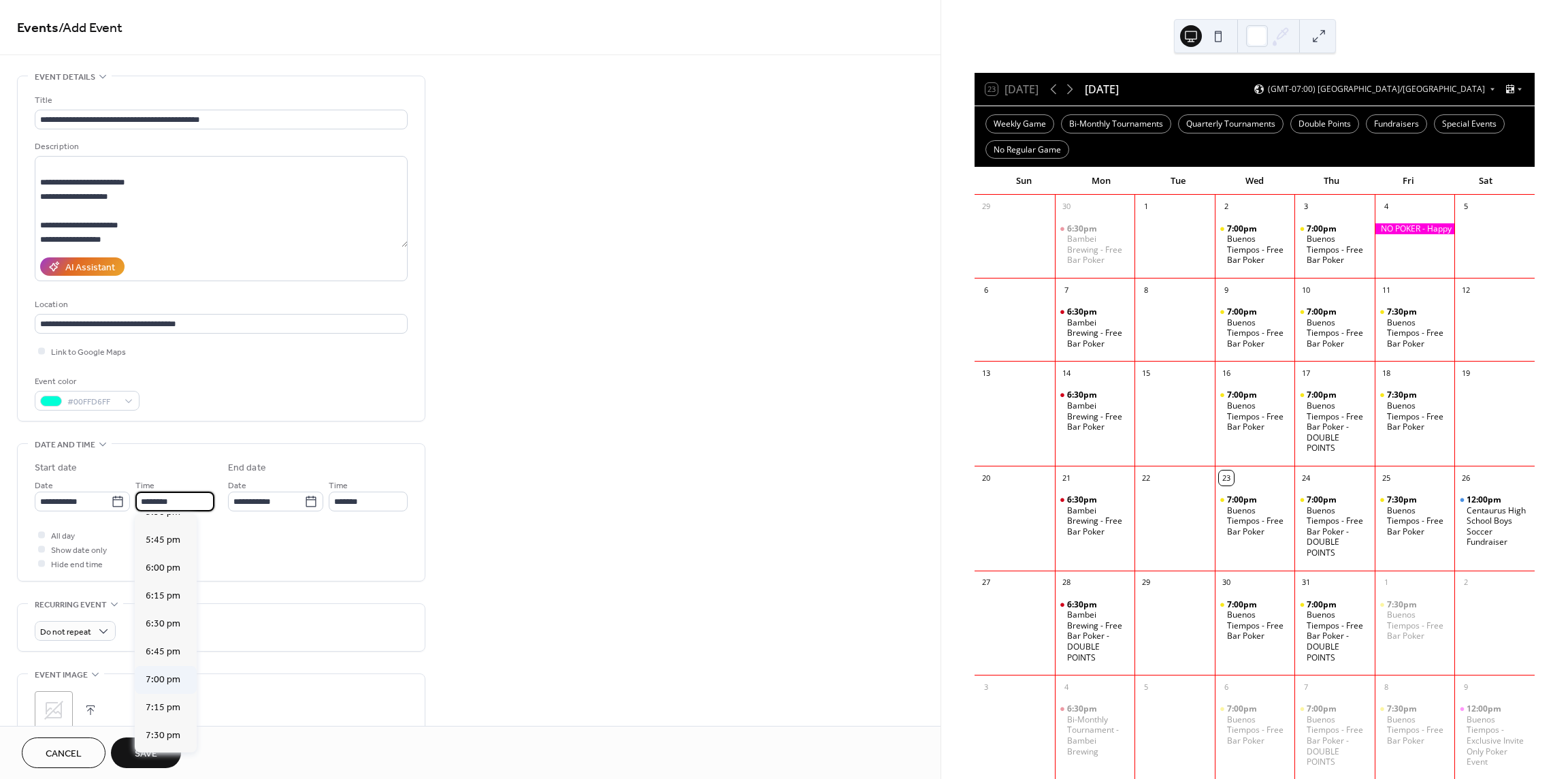 type on "*******" 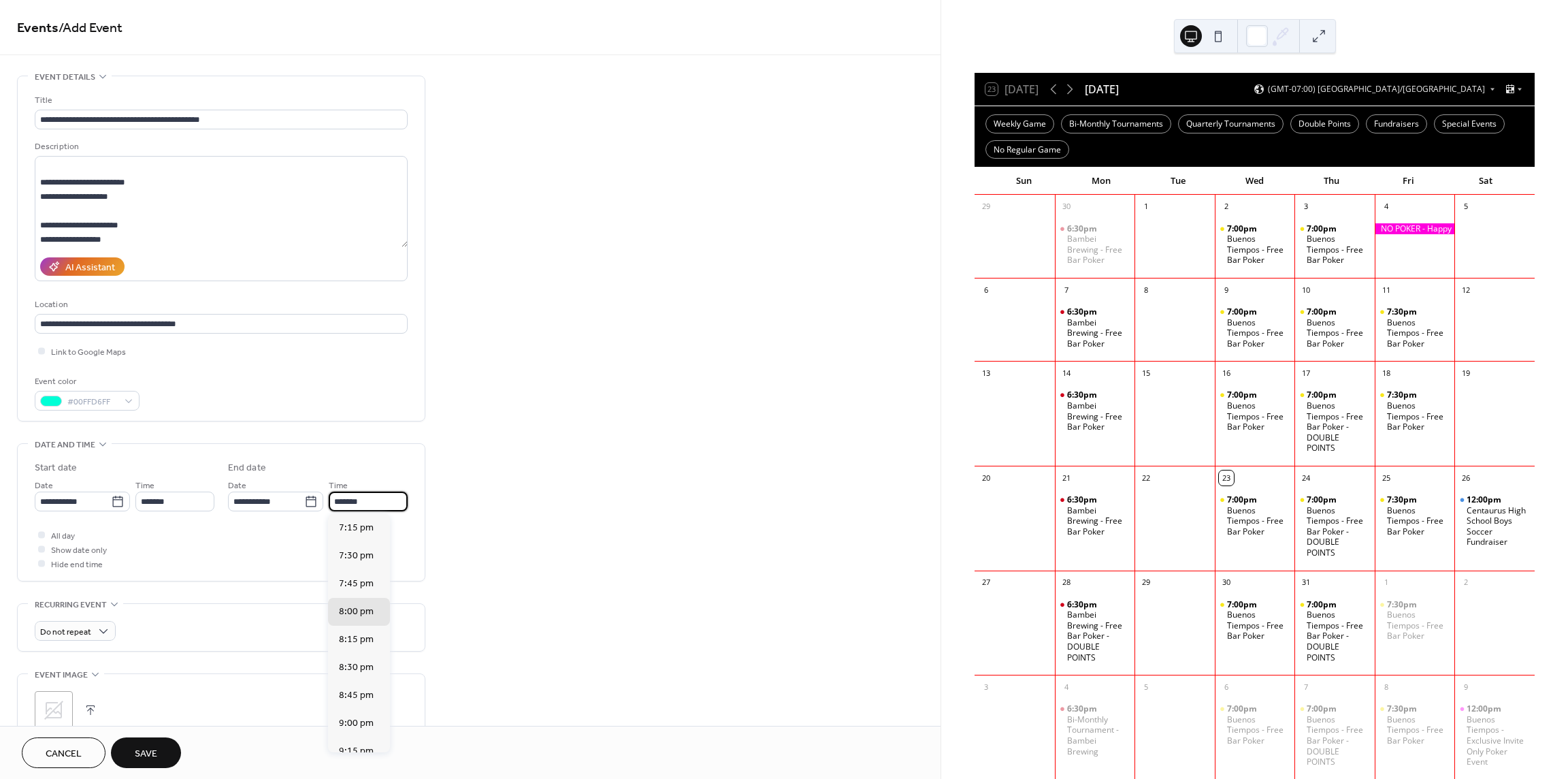 click on "*******" at bounding box center (368, 501) 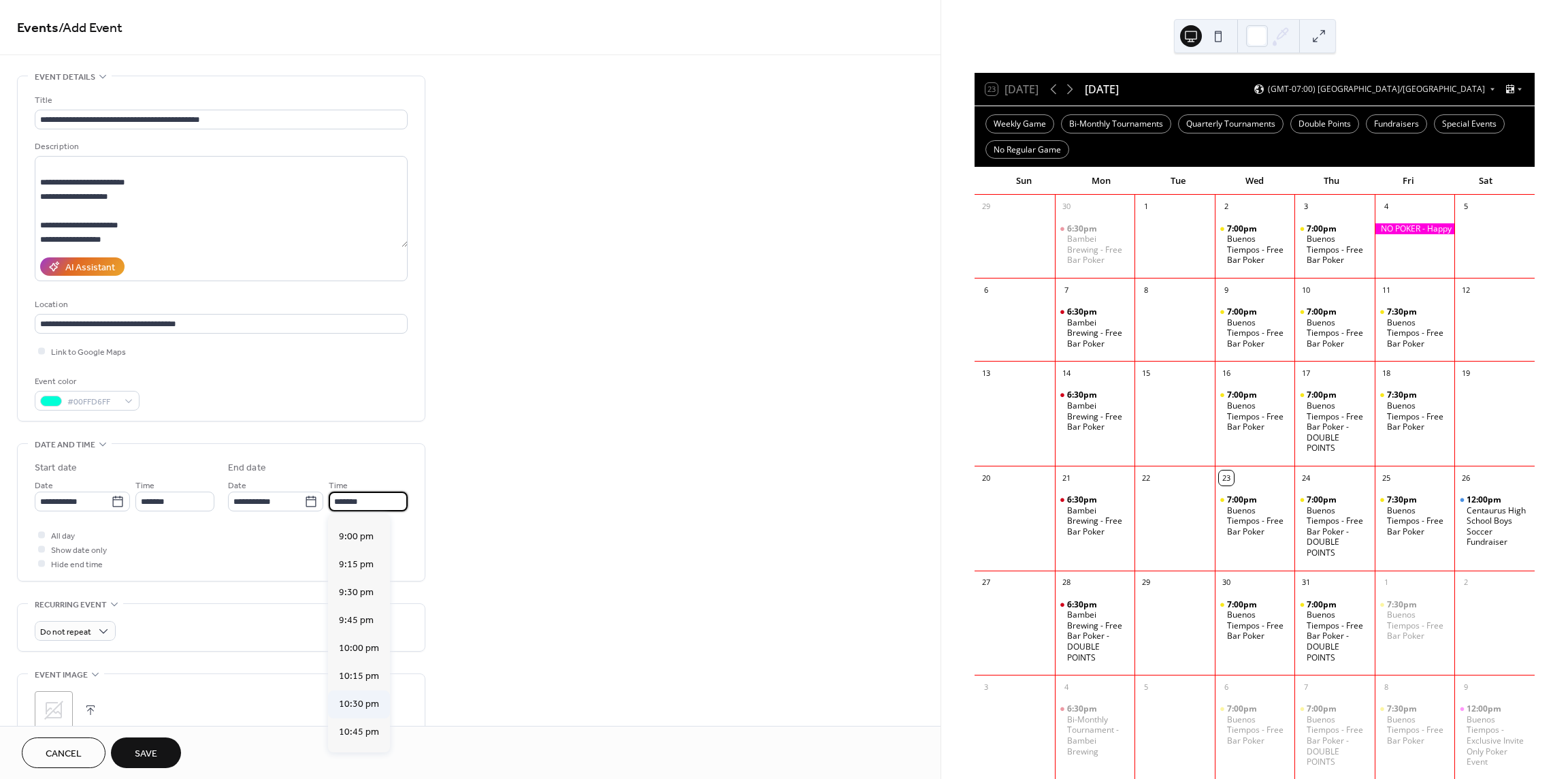 scroll, scrollTop: 187, scrollLeft: 0, axis: vertical 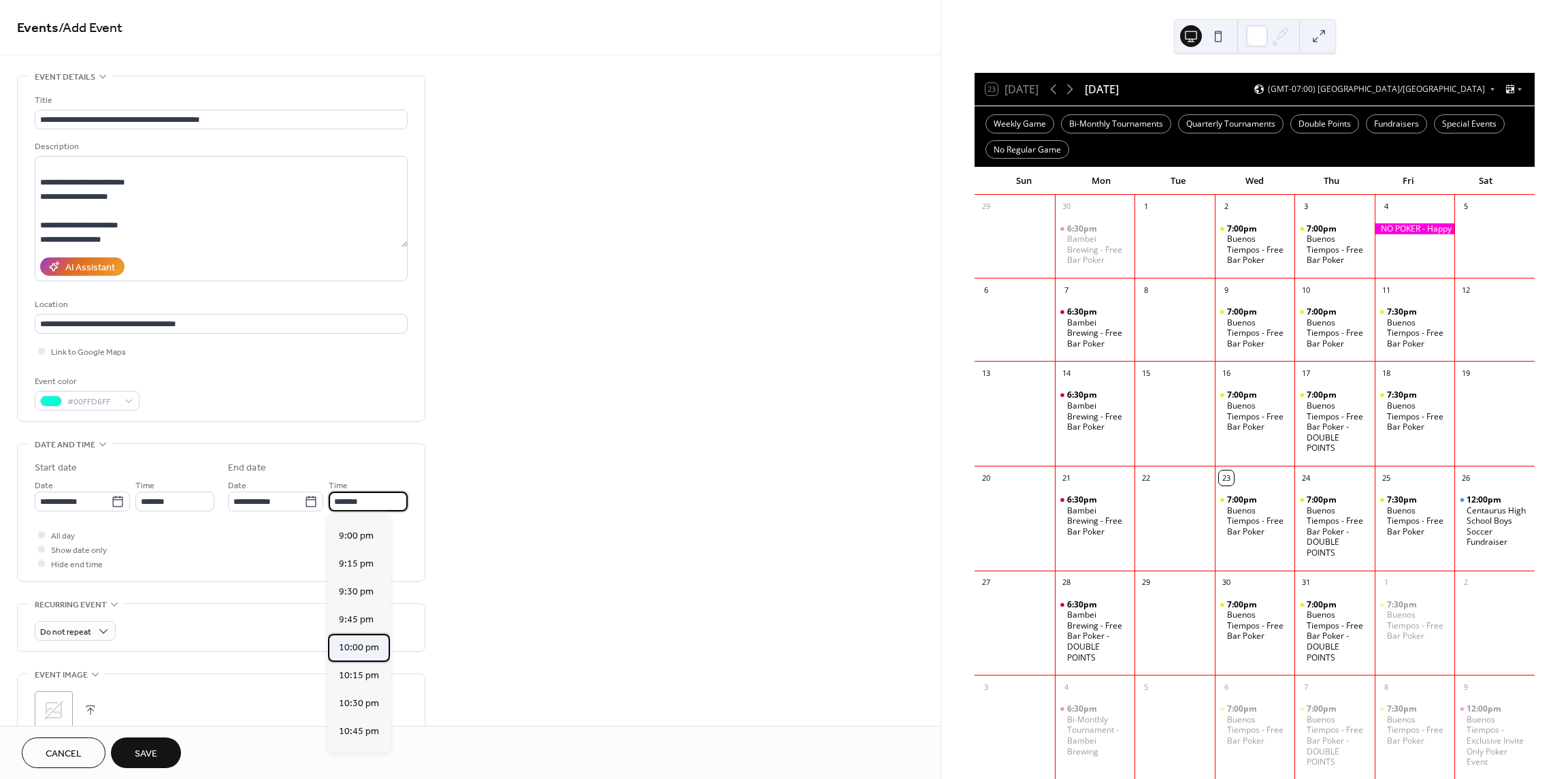 click on "10:00 pm" at bounding box center [359, 648] 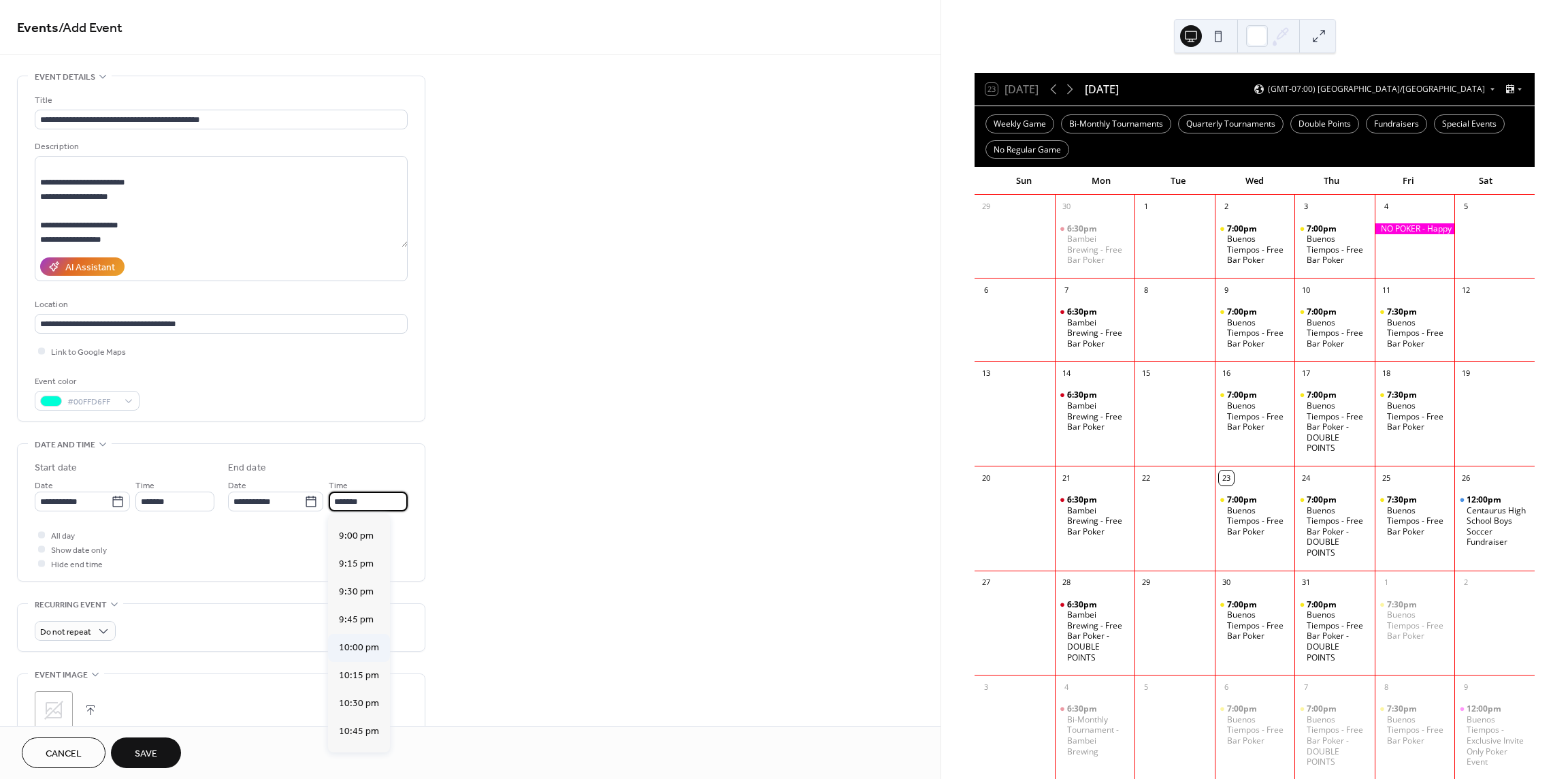 type on "********" 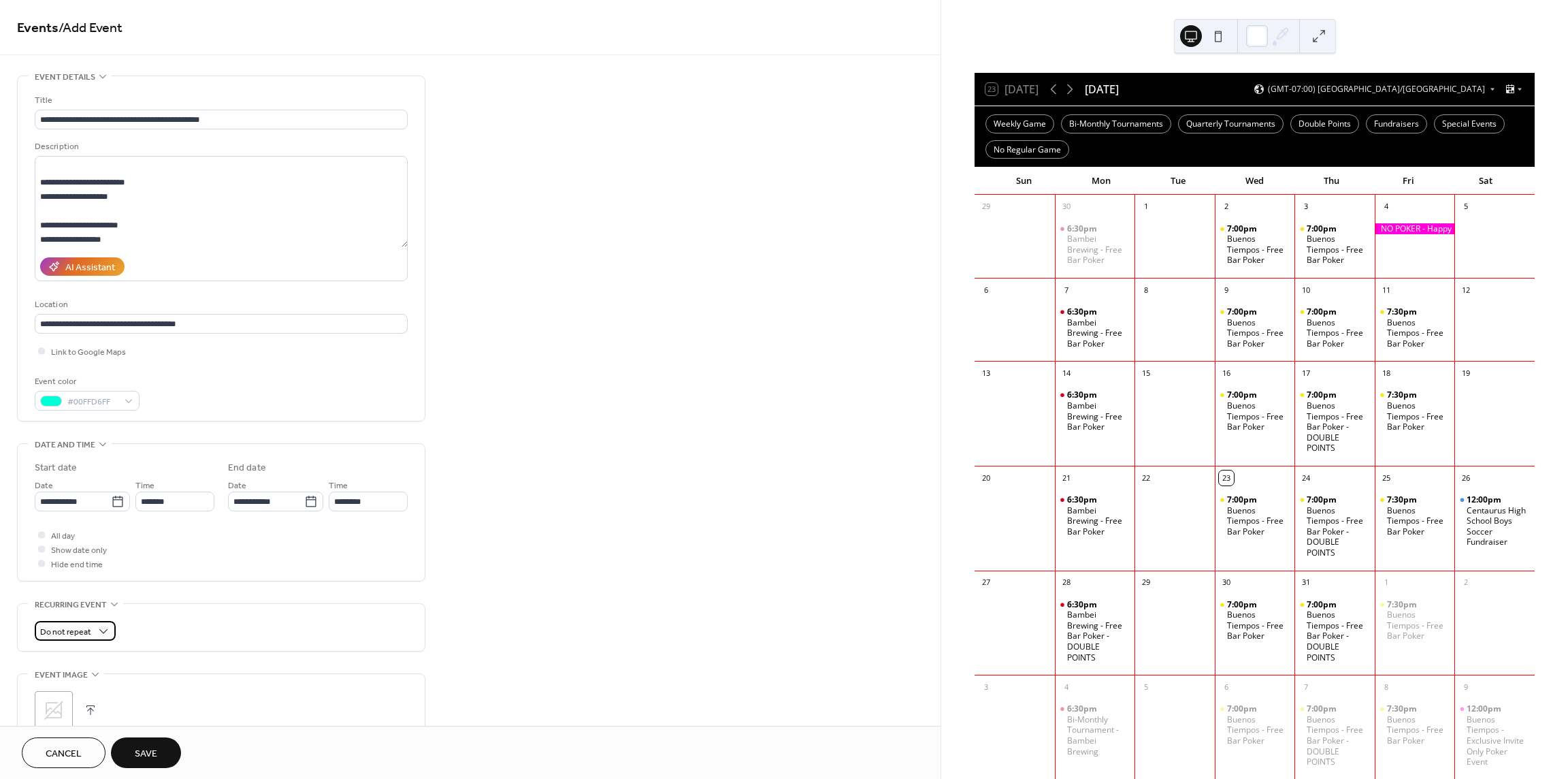 click on "Do not repeat" at bounding box center (65, 632) 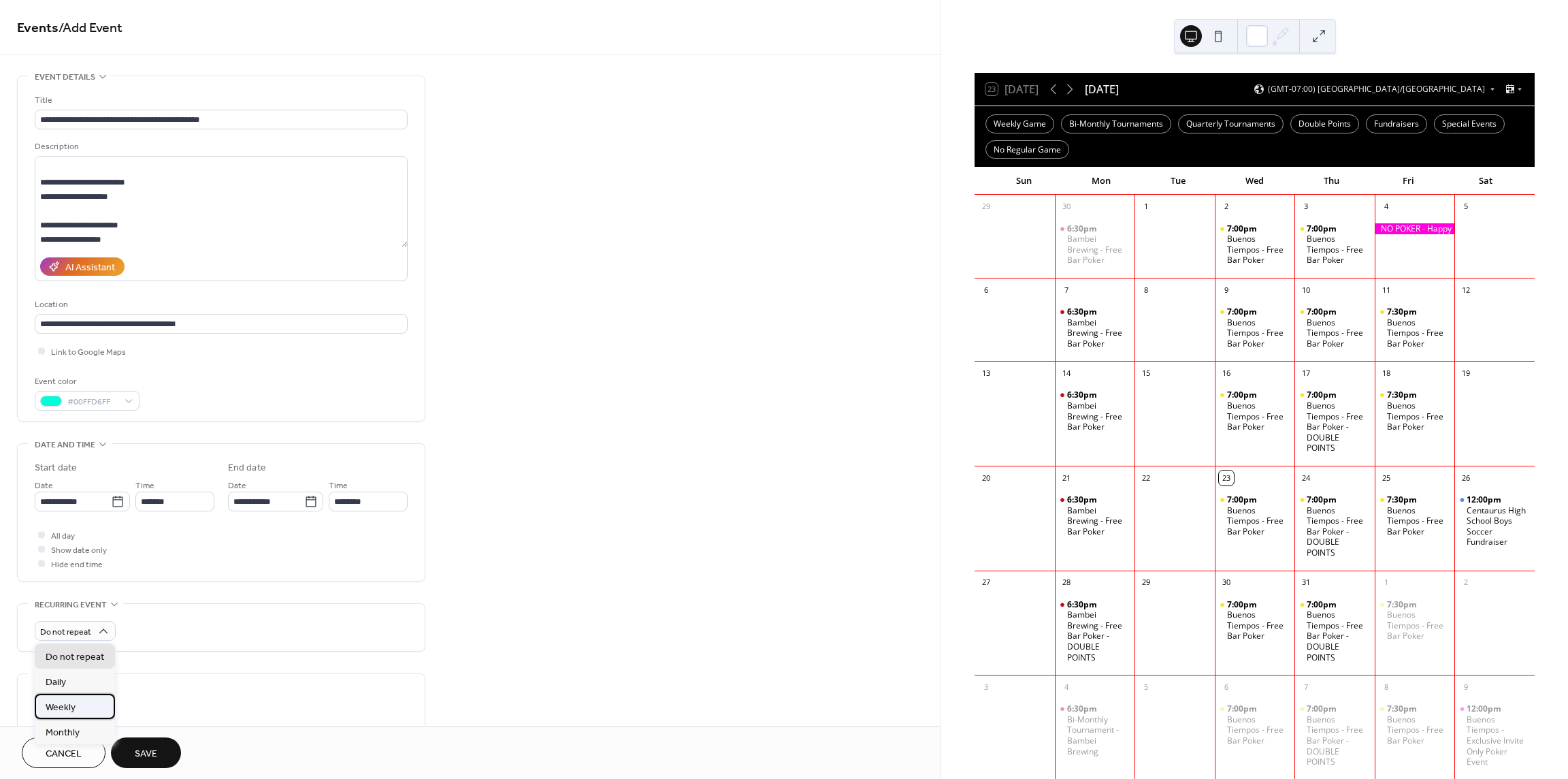 click on "Weekly" at bounding box center [61, 708] 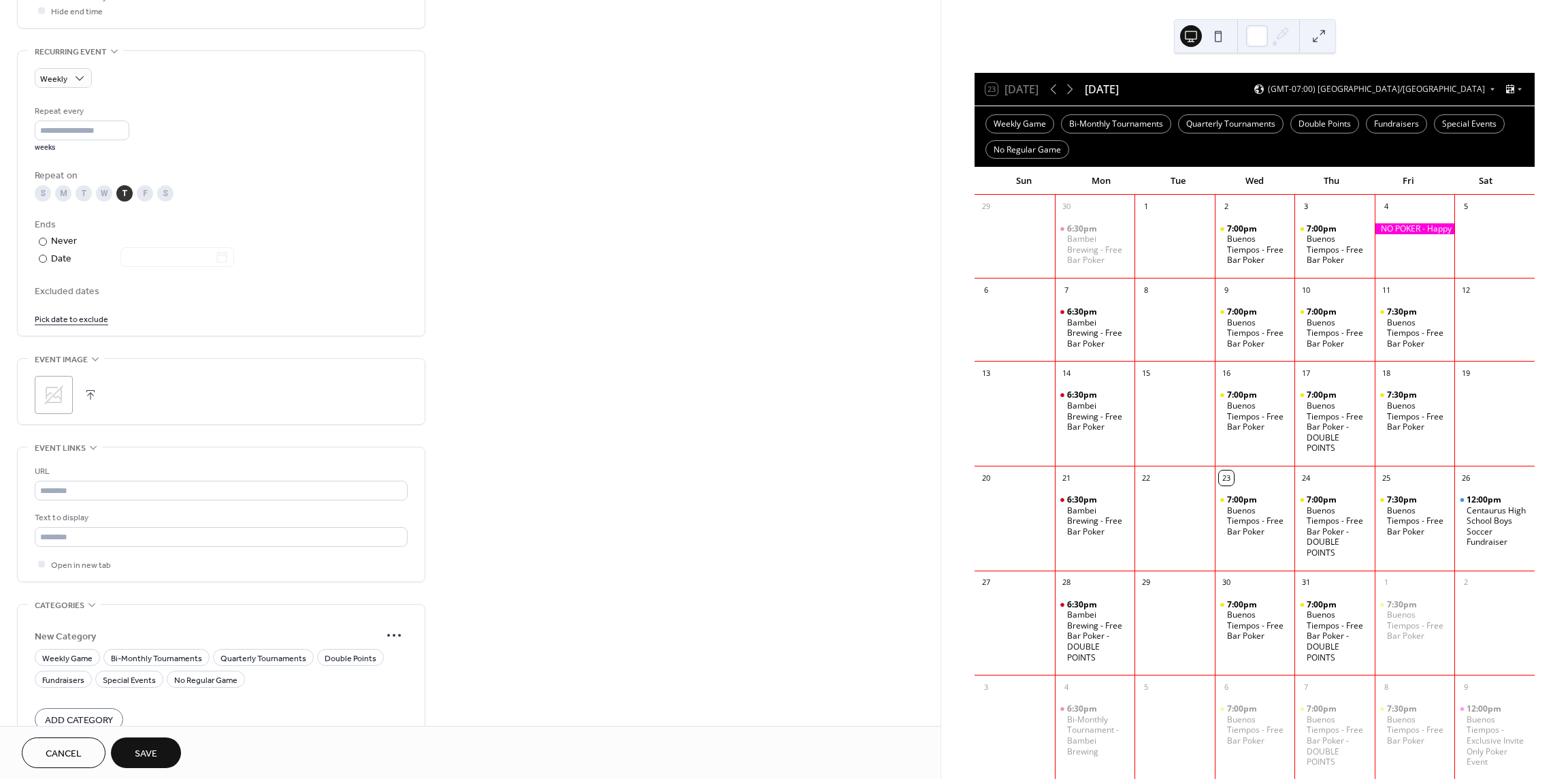 scroll, scrollTop: 562, scrollLeft: 0, axis: vertical 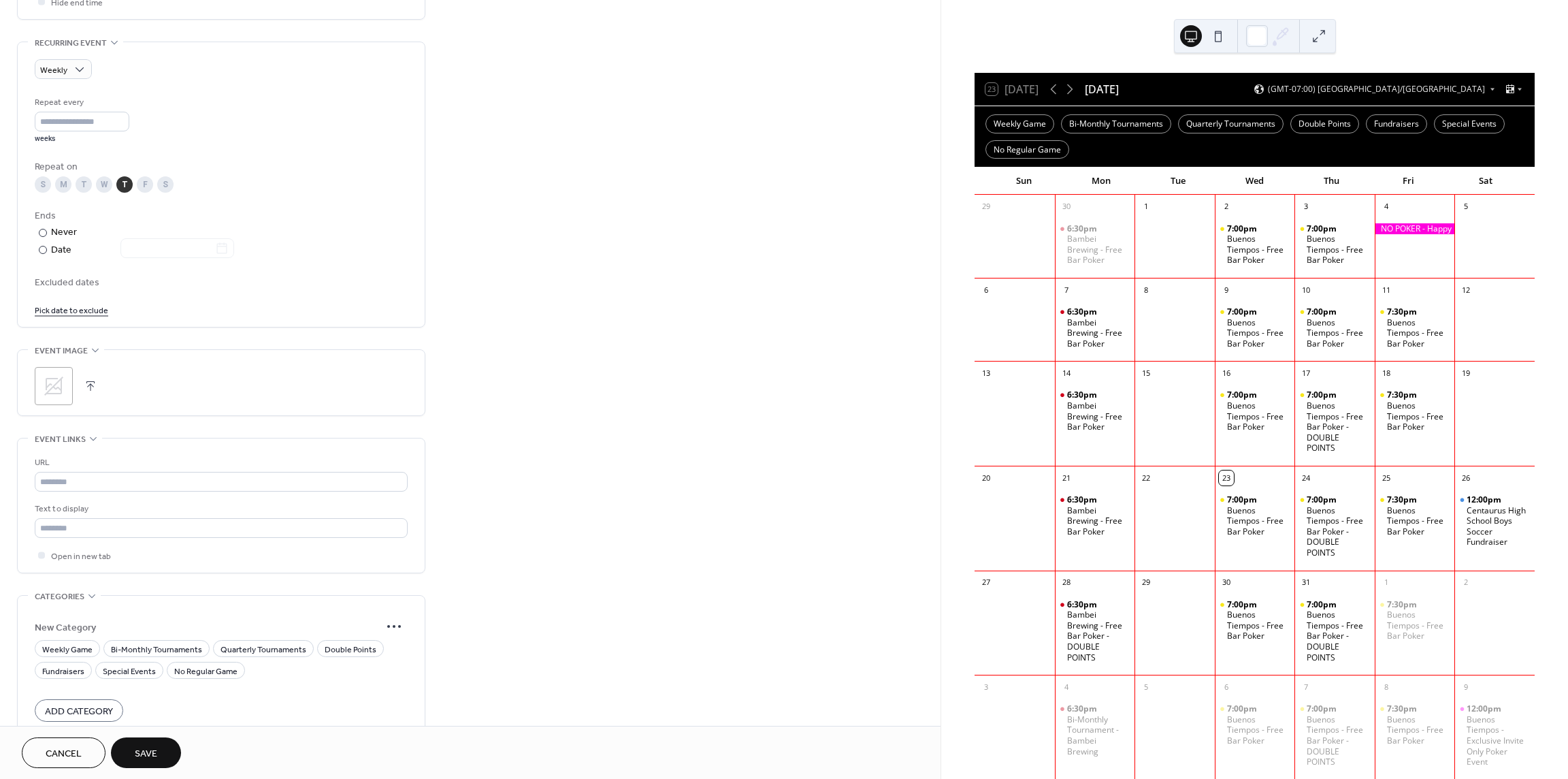 click 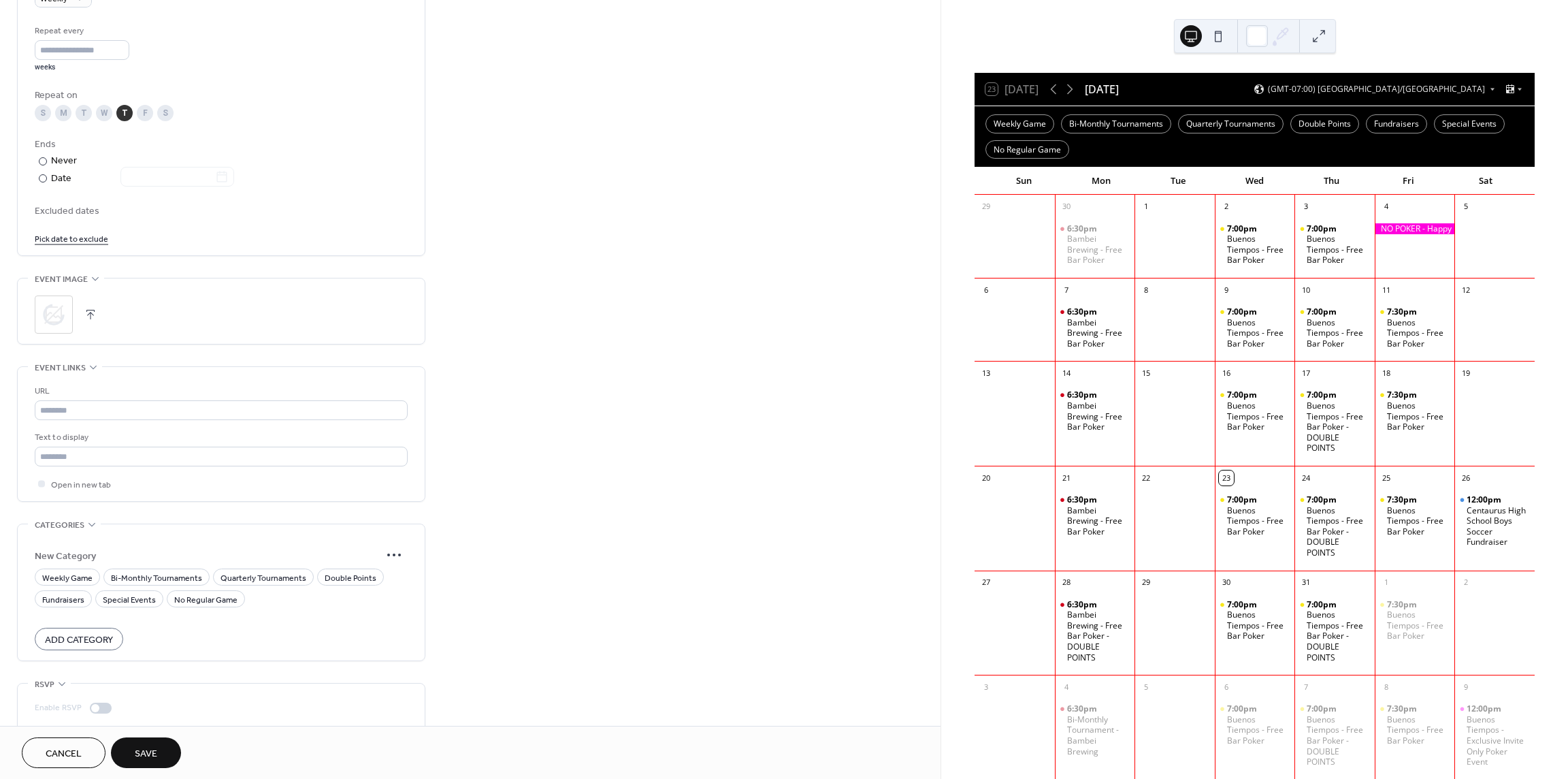 scroll, scrollTop: 678, scrollLeft: 0, axis: vertical 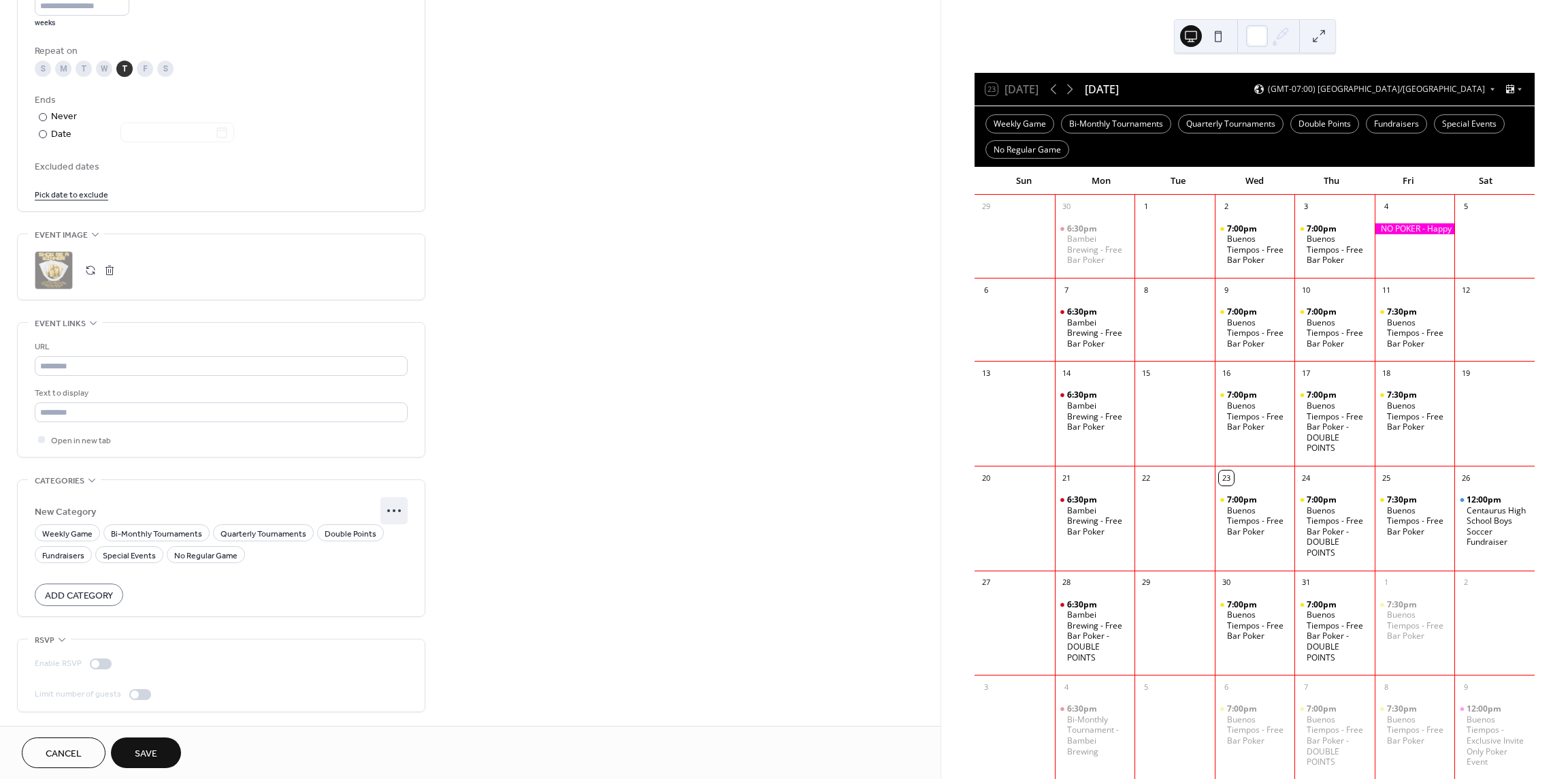 click 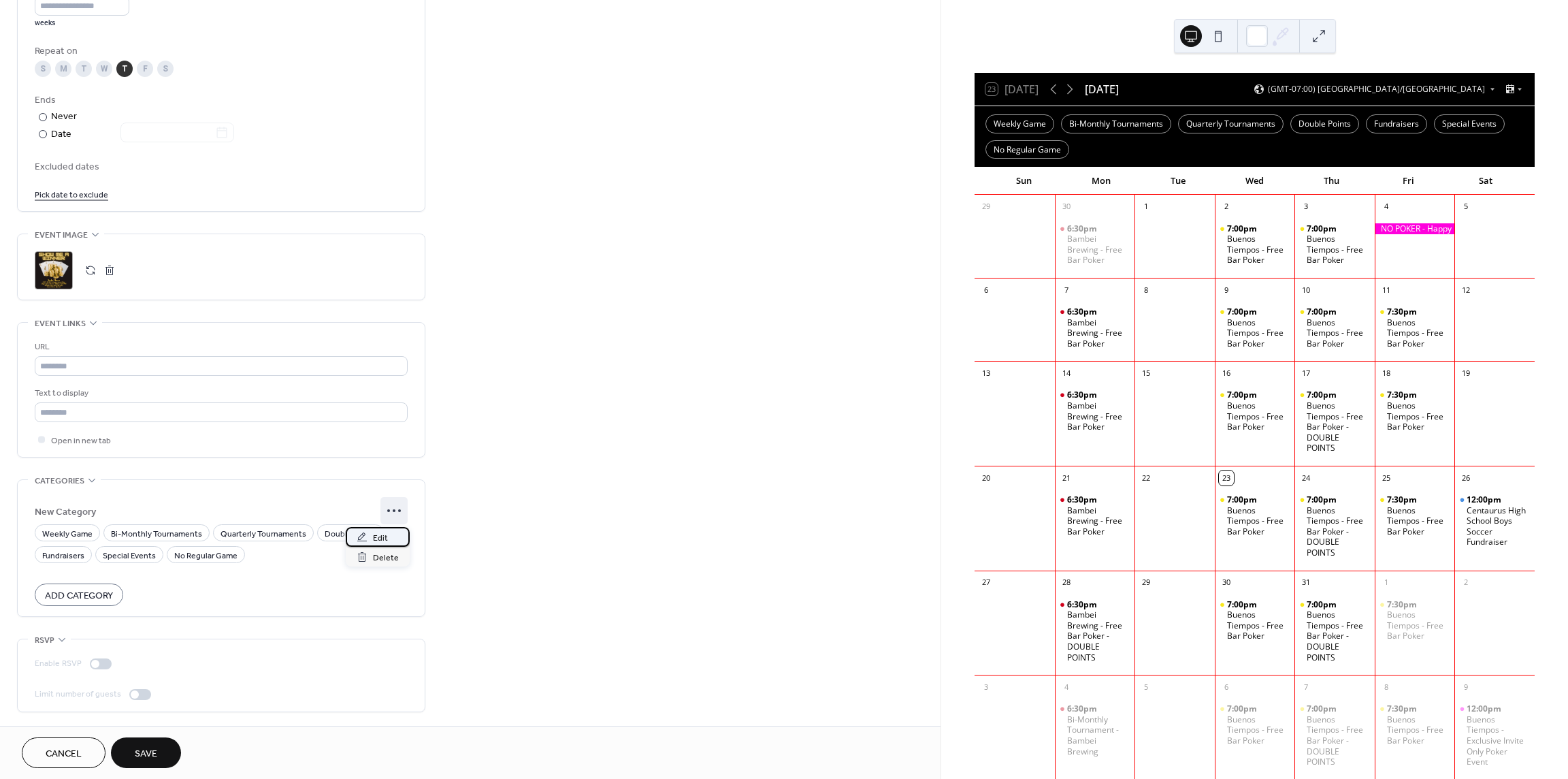 click on "Edit" at bounding box center [380, 538] 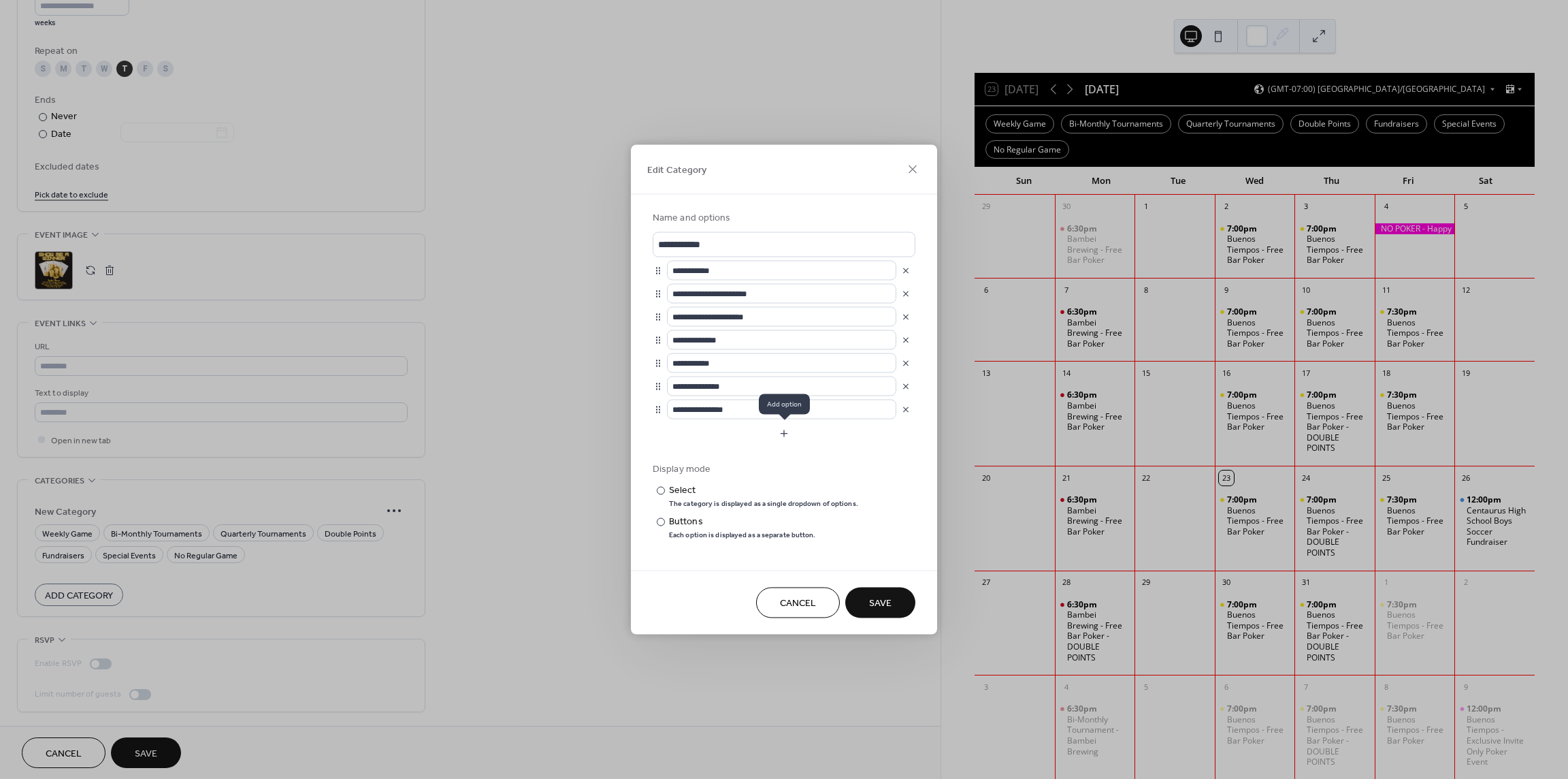 click at bounding box center (784, 434) 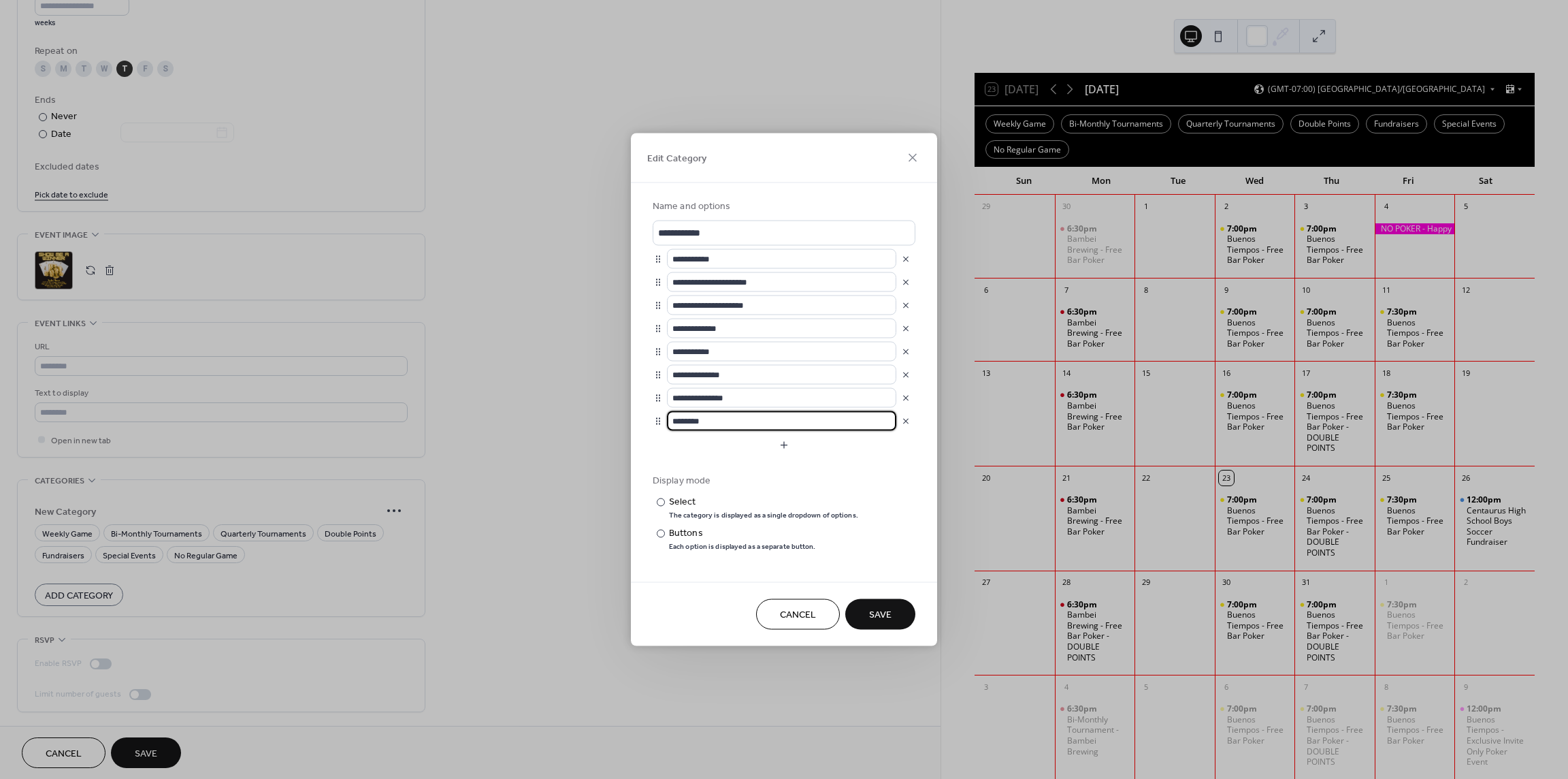 drag, startPoint x: 732, startPoint y: 423, endPoint x: 666, endPoint y: 419, distance: 66.1211 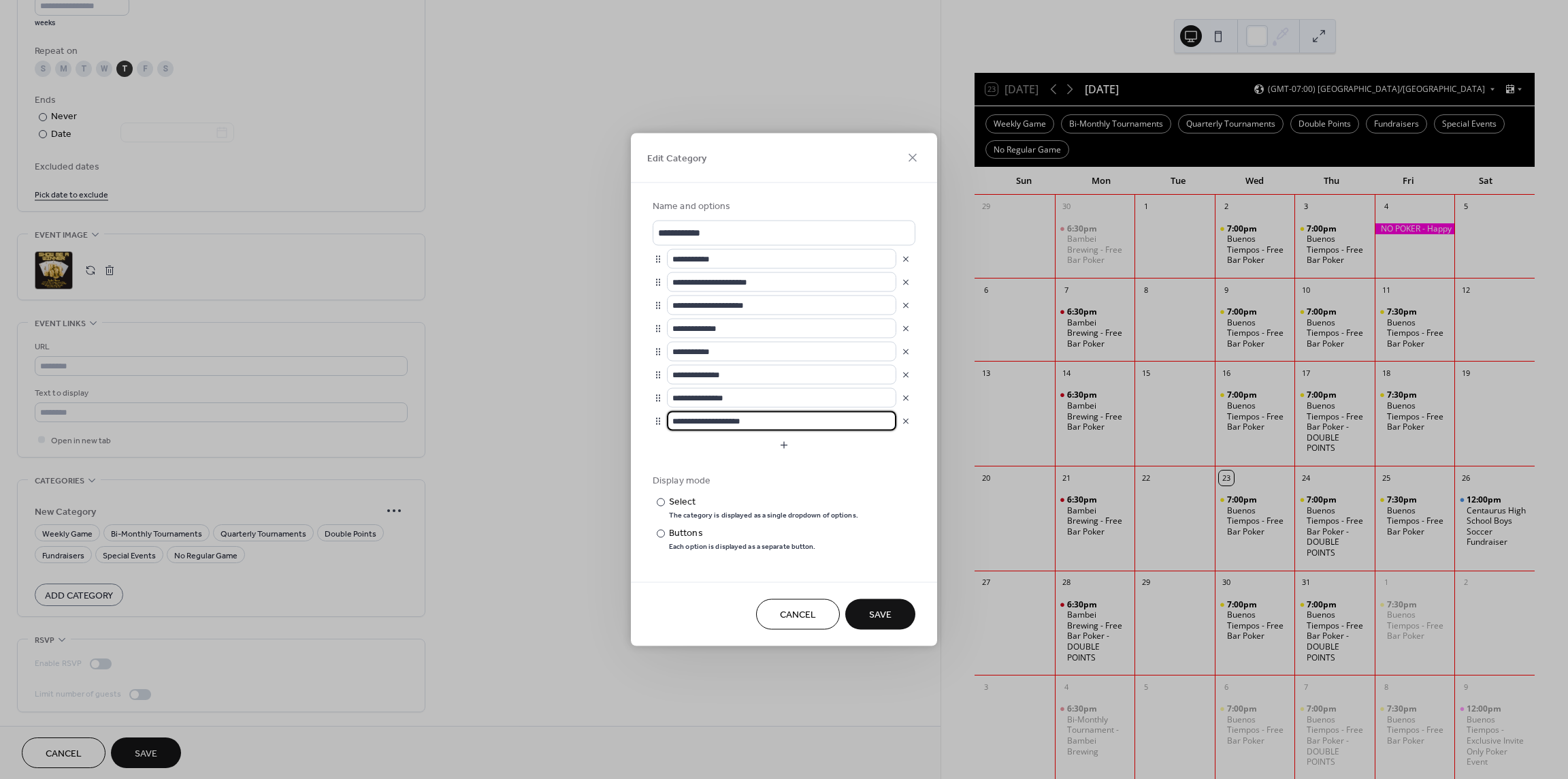 type on "**********" 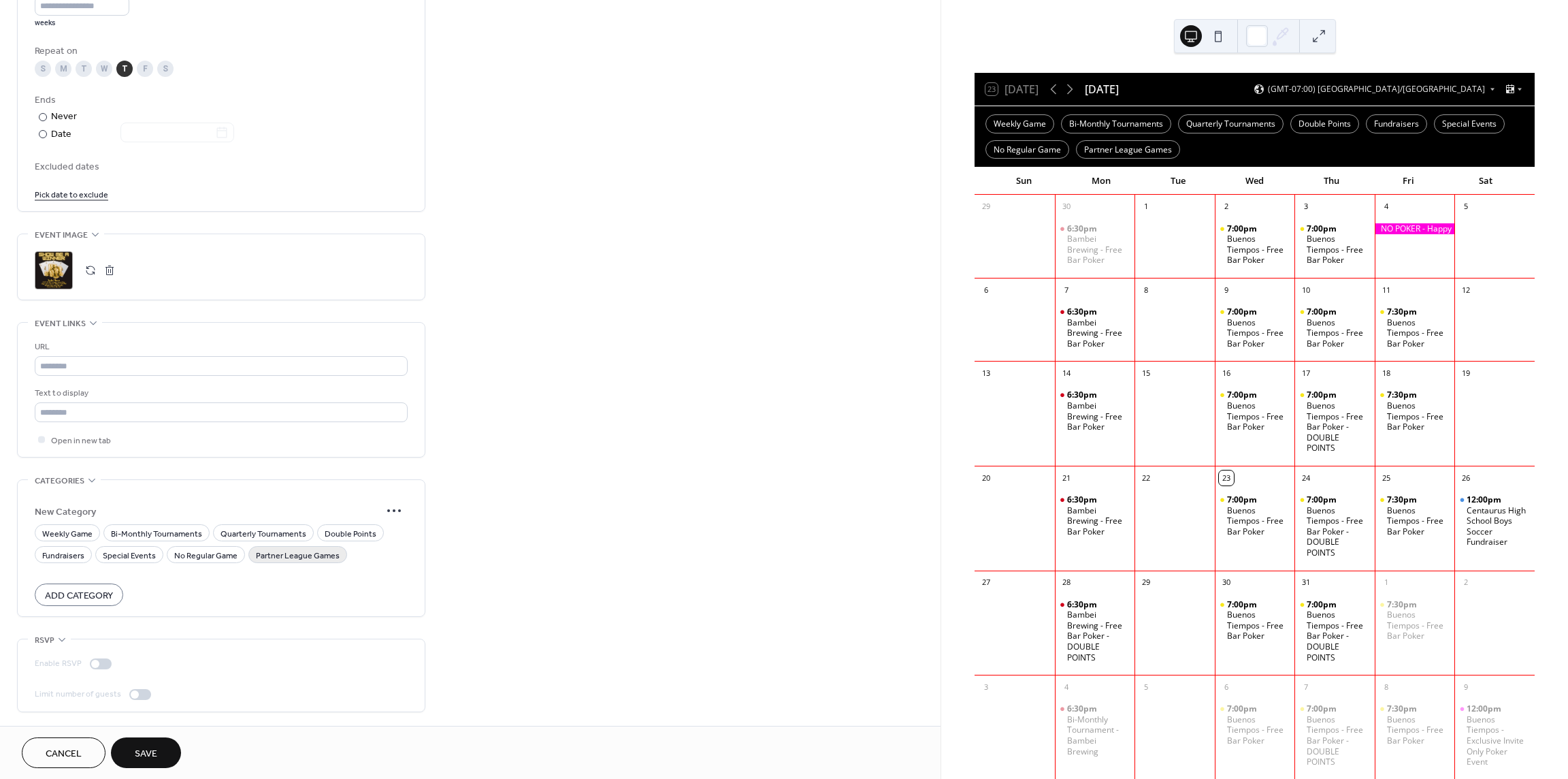 click on "Partner League Games" at bounding box center (297, 556) 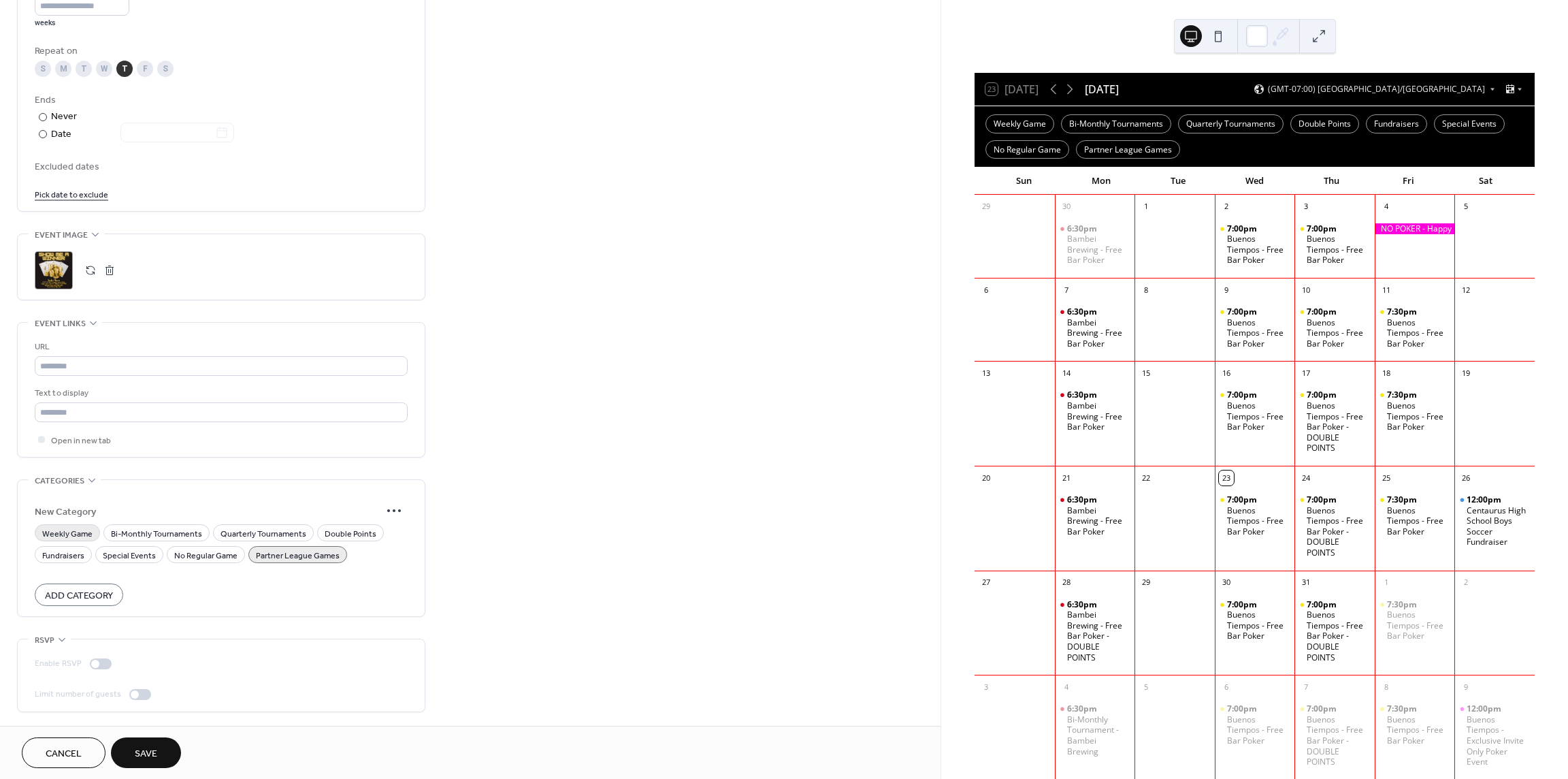 click on "Weekly Game" at bounding box center [67, 534] 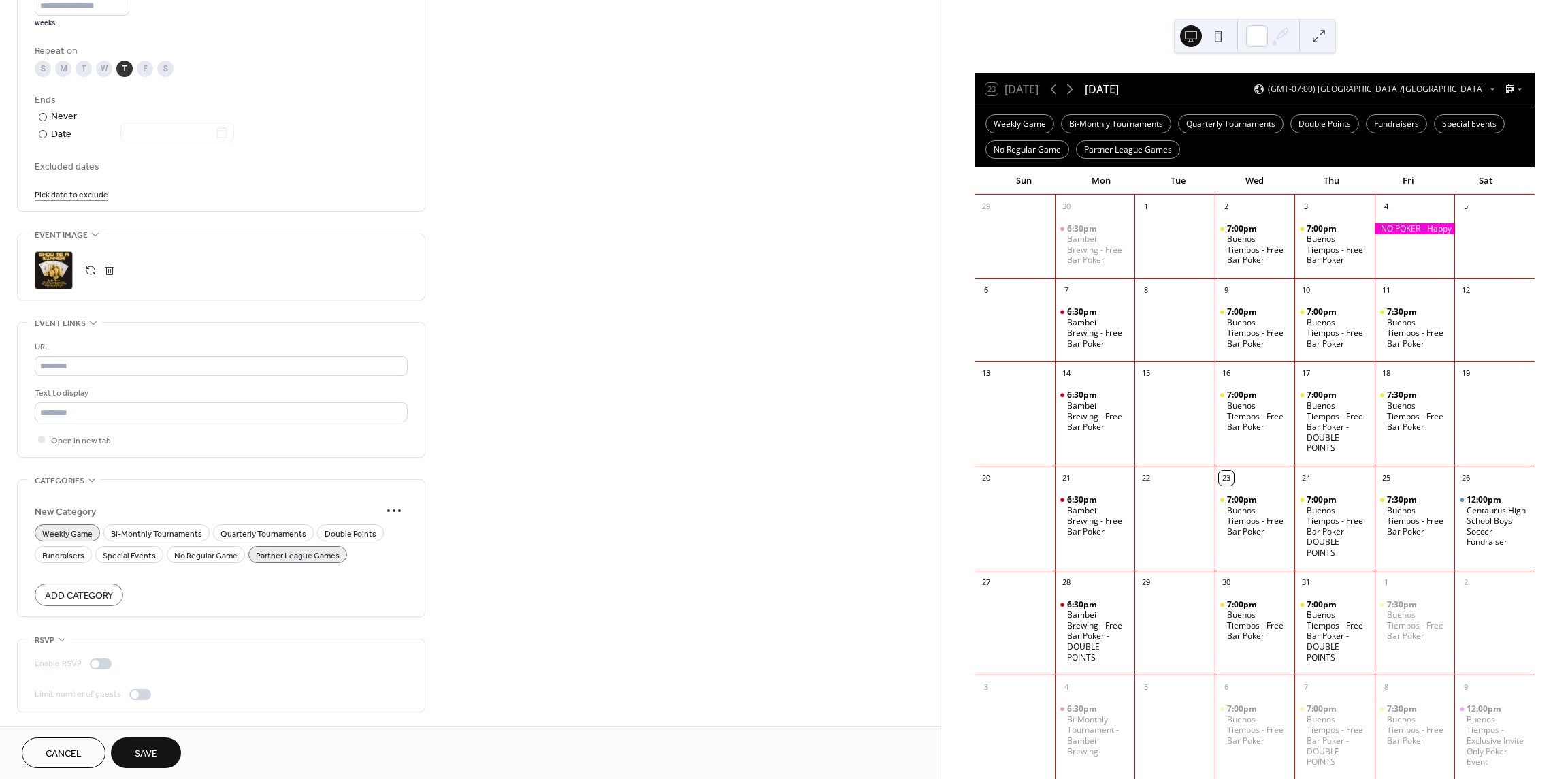 click on "Save" at bounding box center (146, 752) 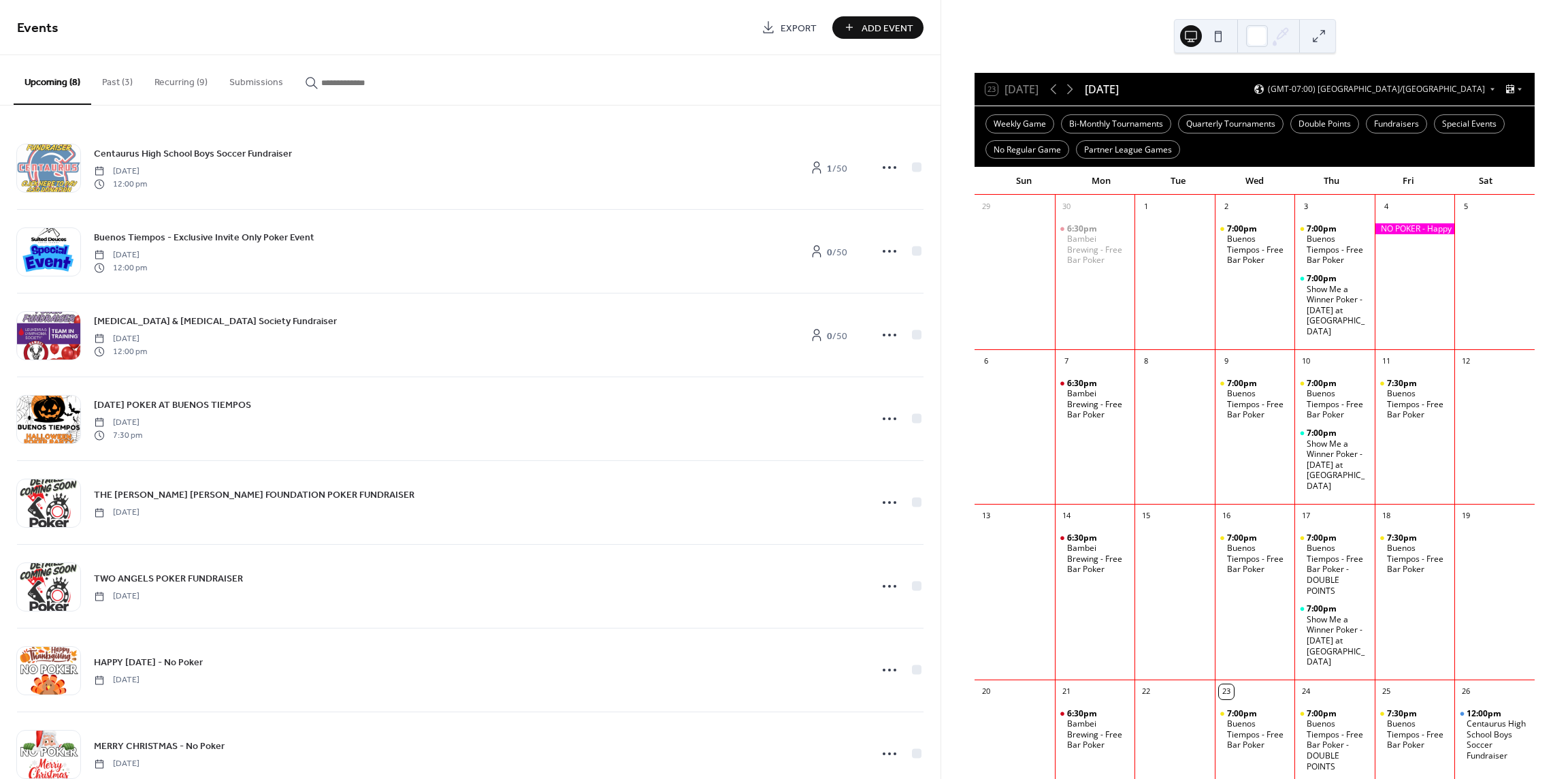 click on "Recurring (9)" at bounding box center [181, 79] 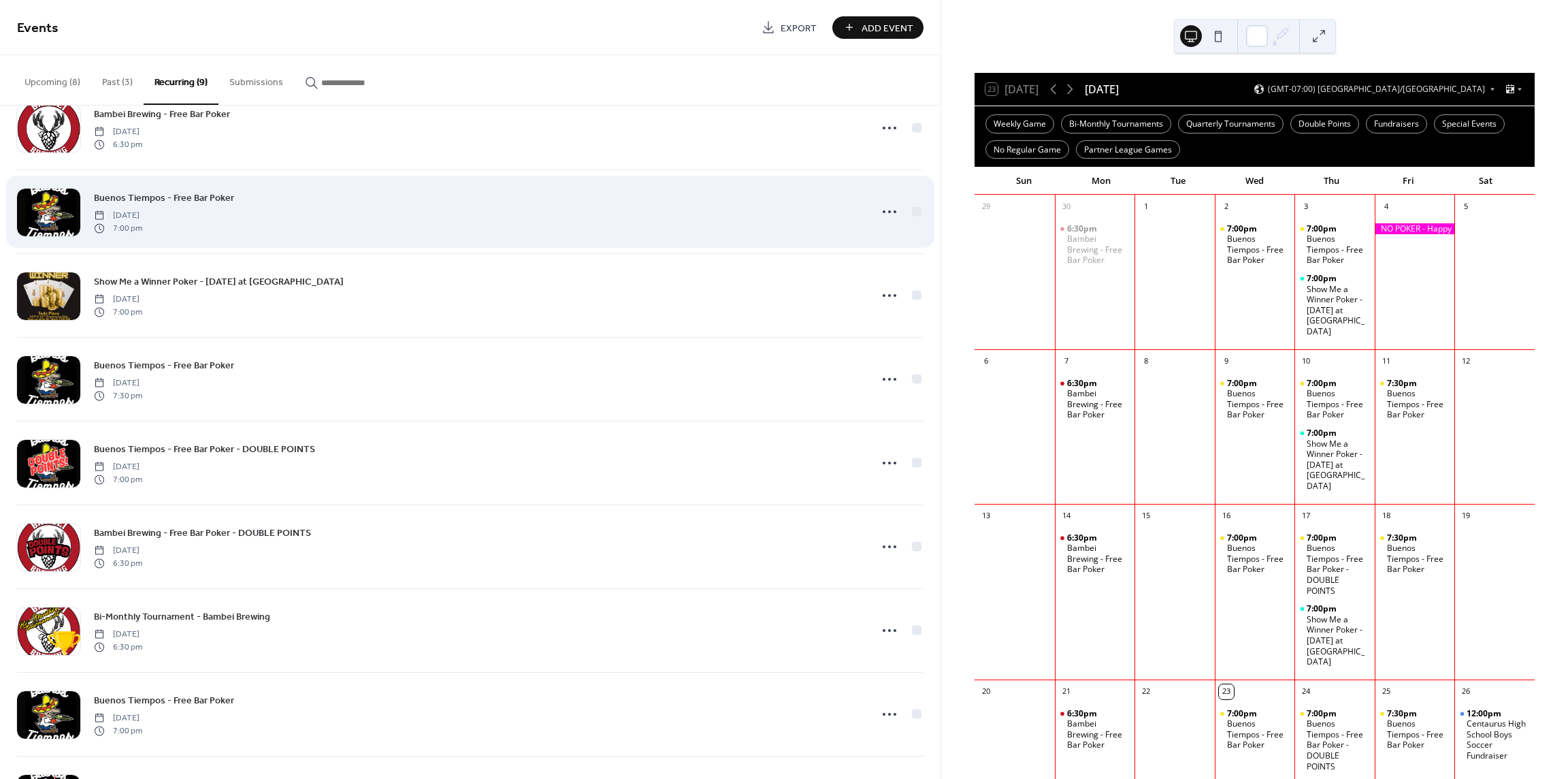 scroll, scrollTop: 51, scrollLeft: 0, axis: vertical 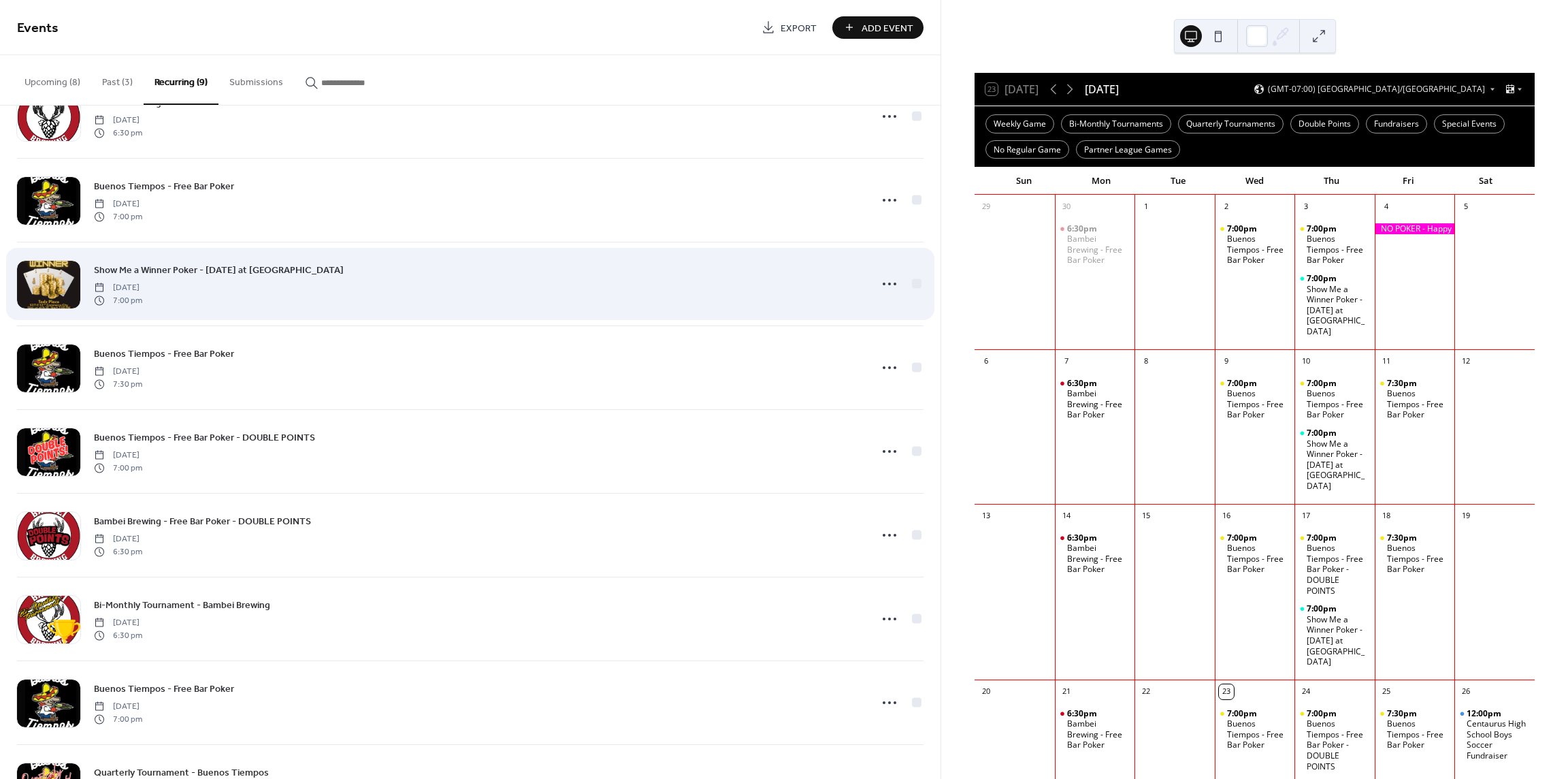 click on "Show Me a Winner Poker - [DATE] at [GEOGRAPHIC_DATA] [DATE] 7:00 pm" at bounding box center (478, 284) 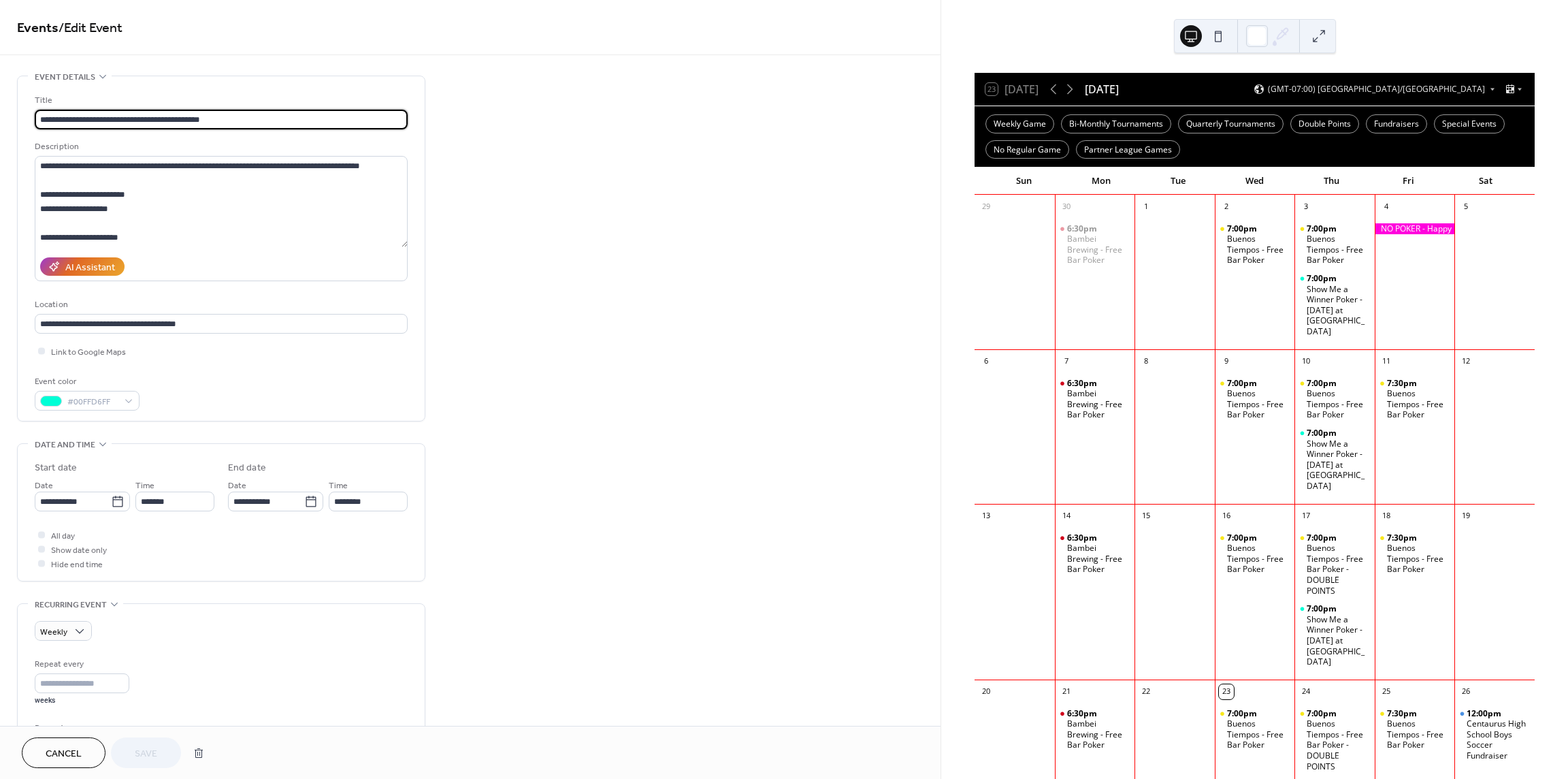 click on "**********" at bounding box center [221, 119] 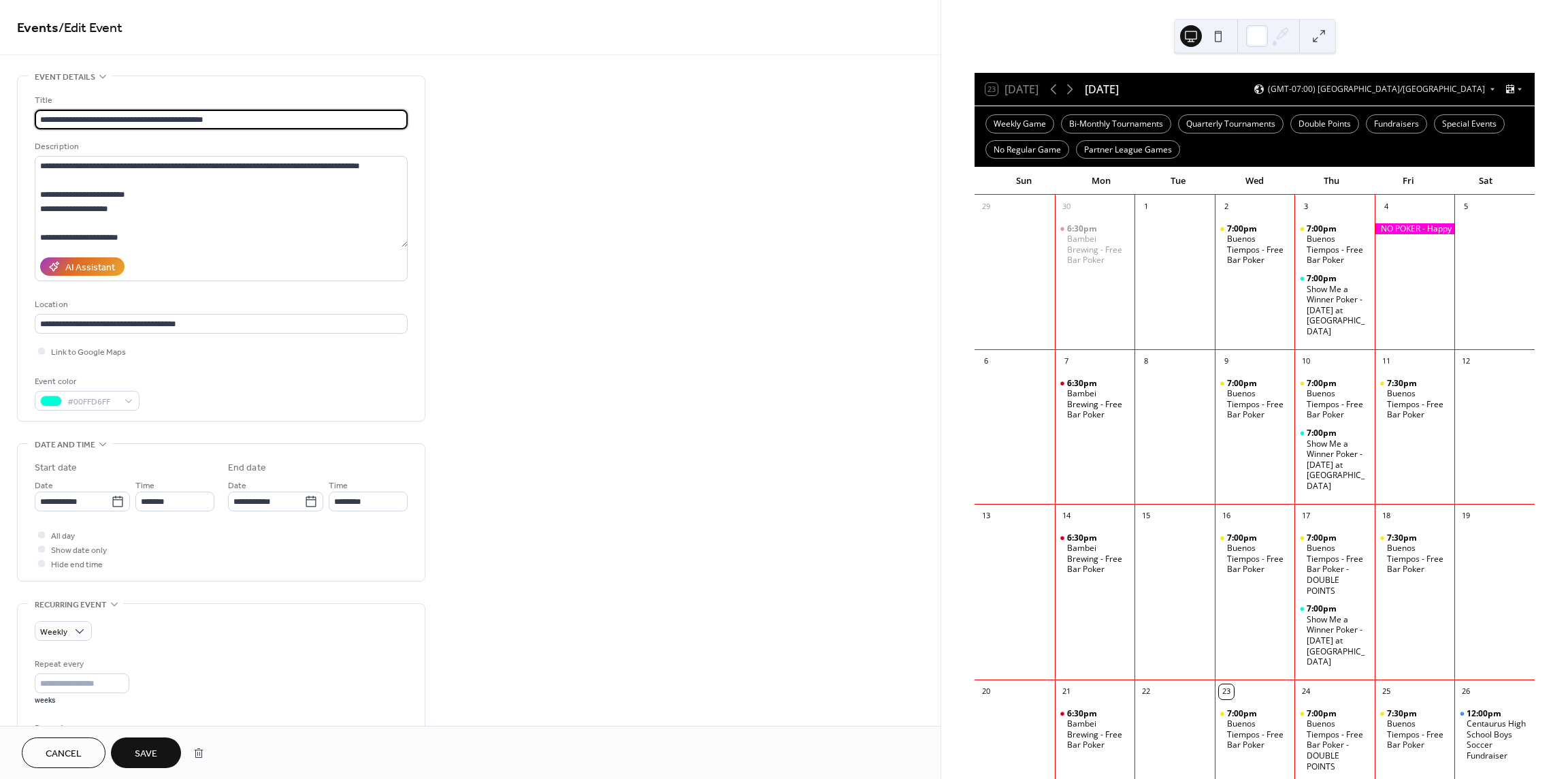 type on "**********" 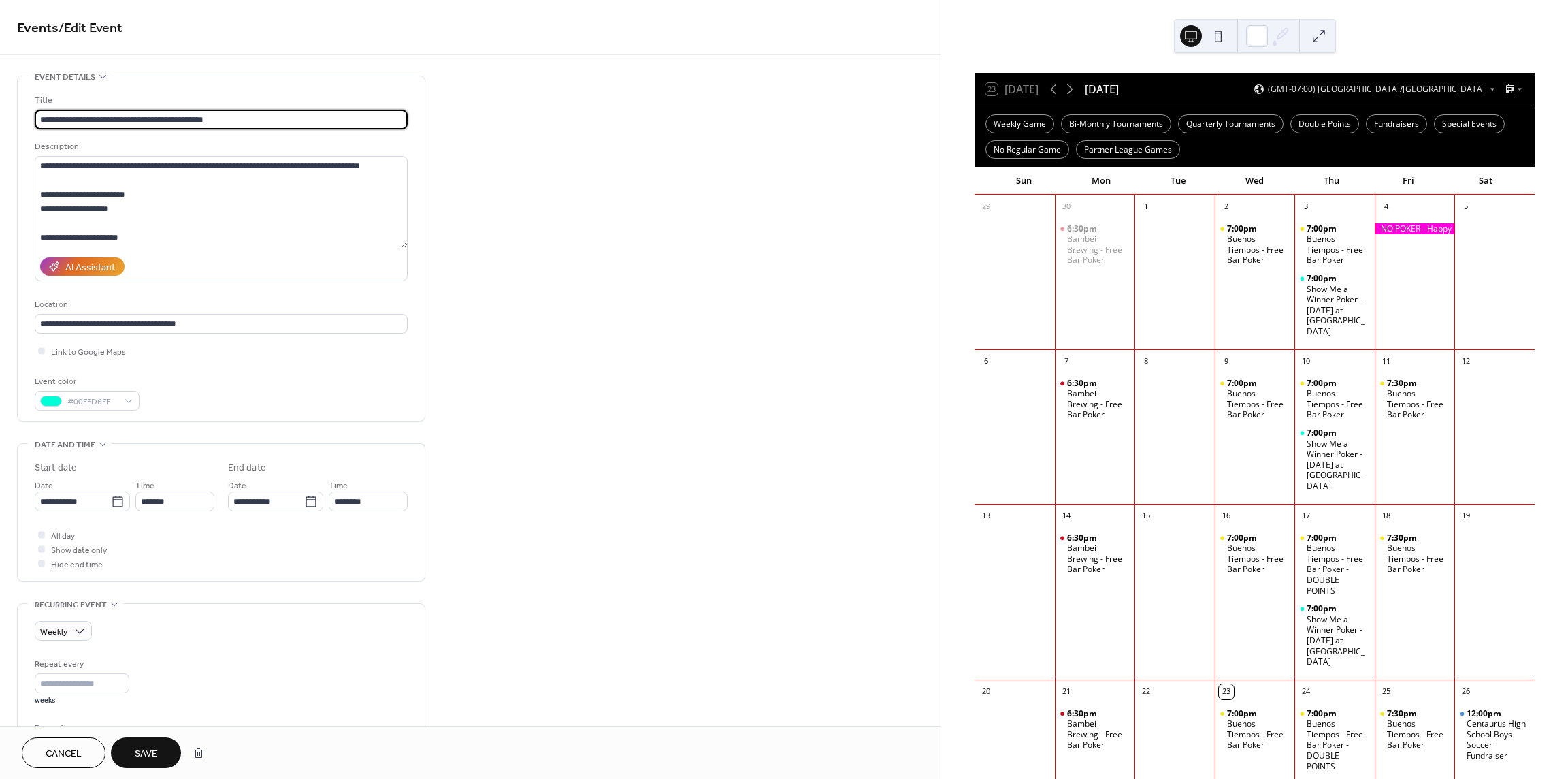 click on "Save" at bounding box center [146, 754] 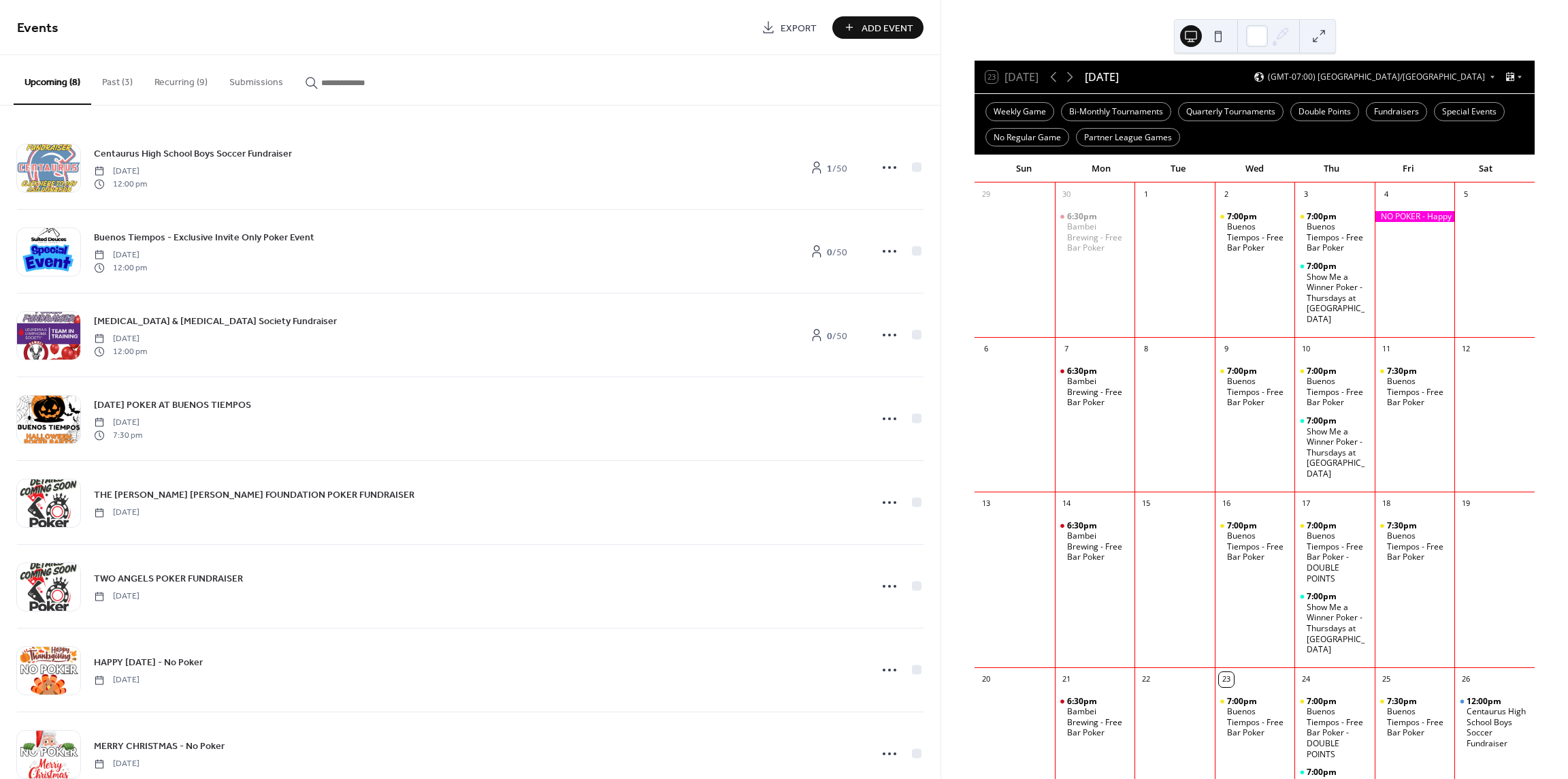 scroll, scrollTop: 0, scrollLeft: 0, axis: both 